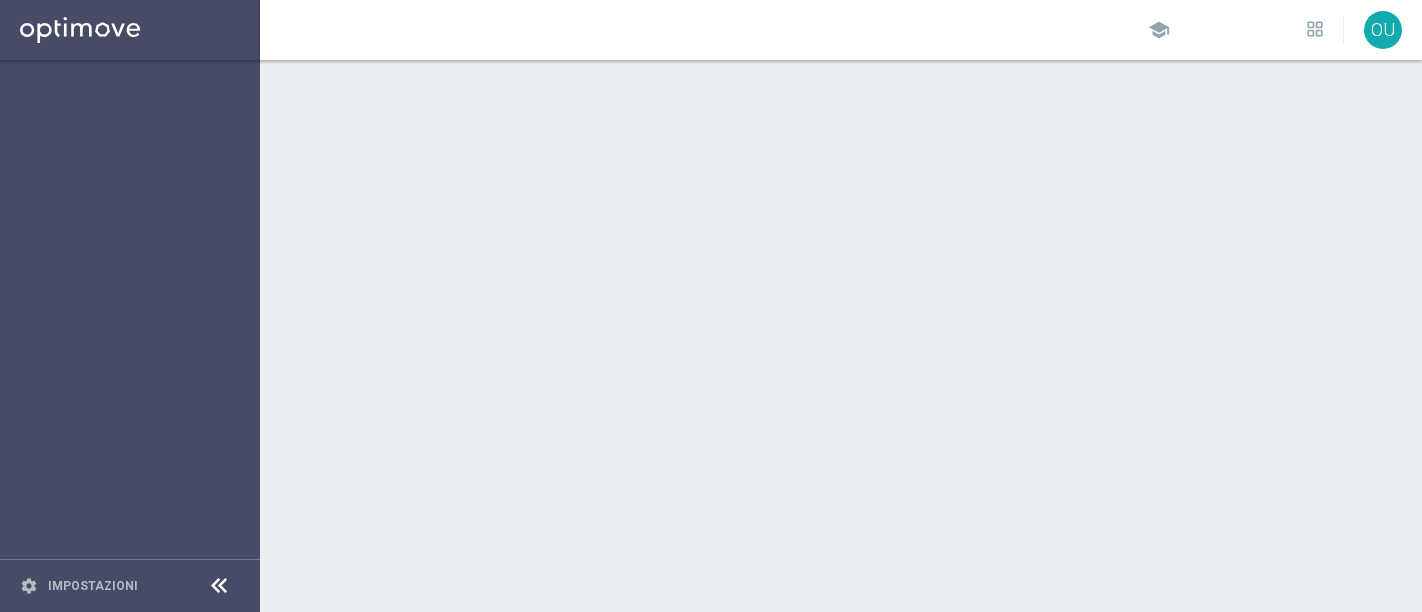 scroll, scrollTop: 0, scrollLeft: 0, axis: both 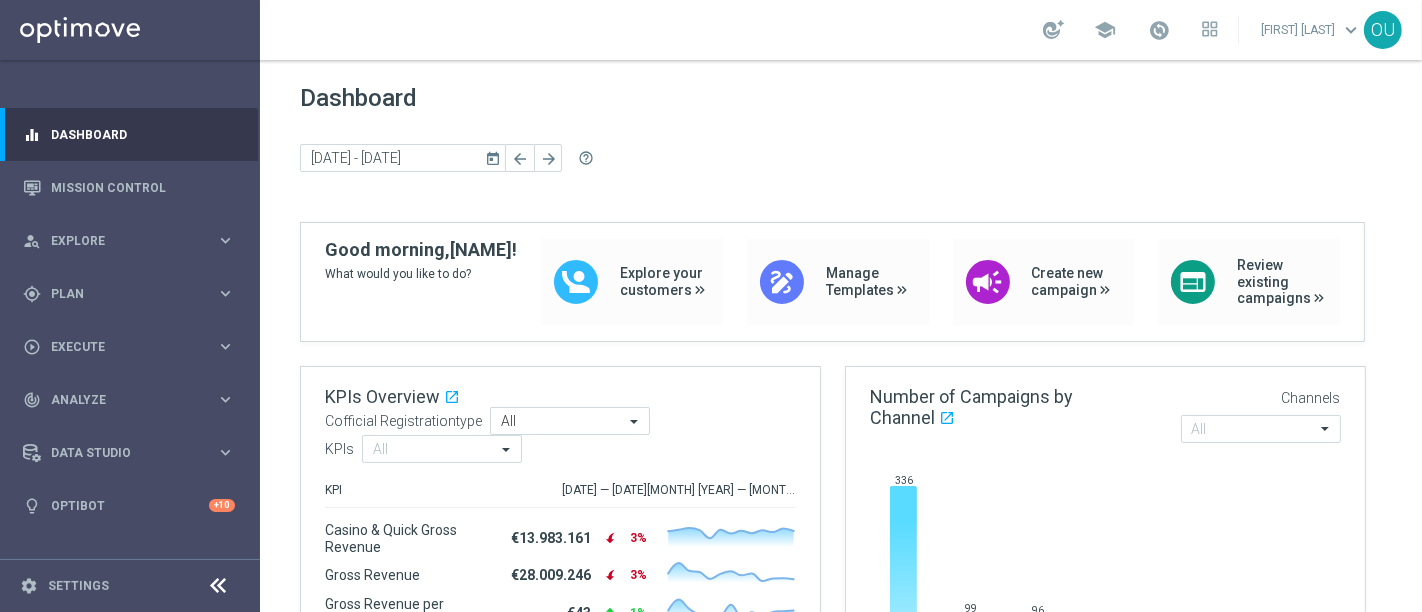 click on "Dashboard today [DATE] - [DATE] arrow_back arrow_forward  help_outline" 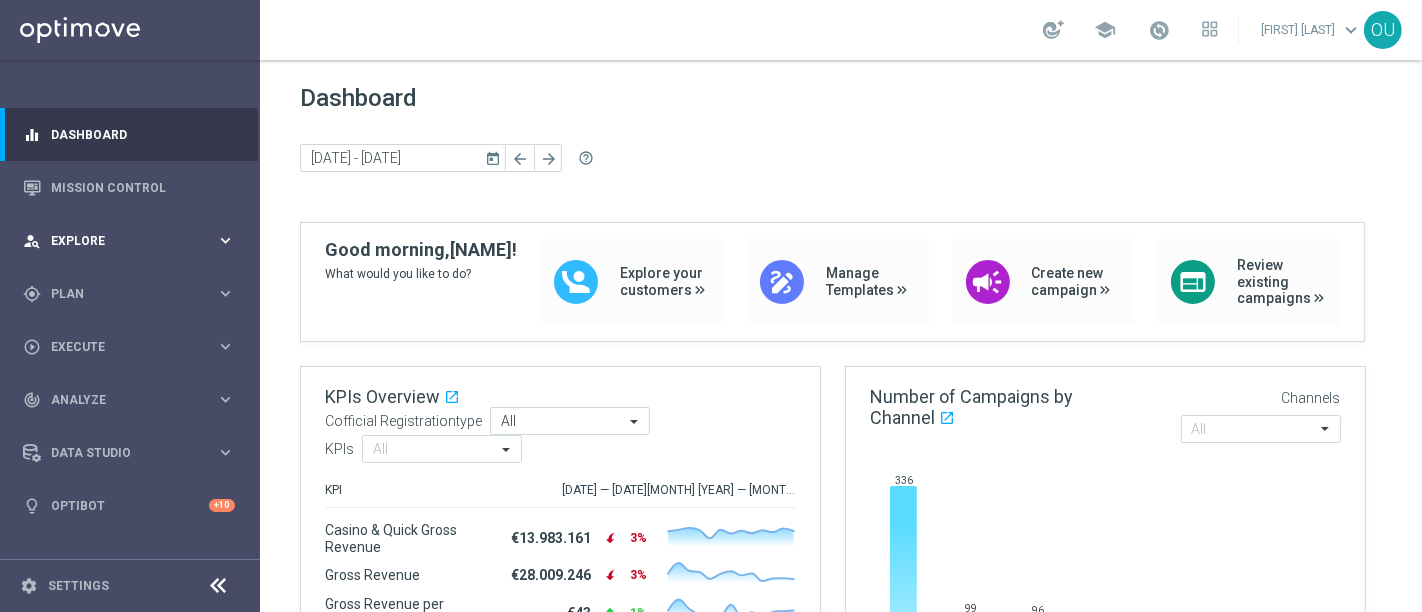 click on "Explore" at bounding box center [133, 241] 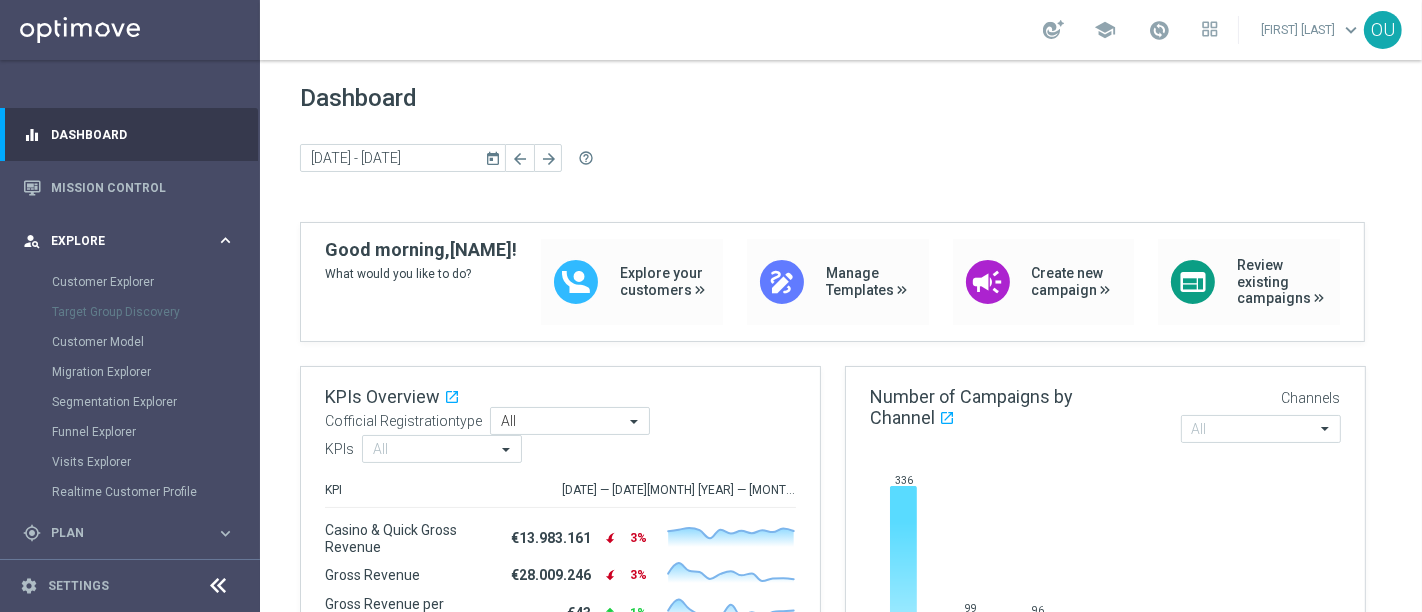 click on "person_search
Explore" at bounding box center (119, 241) 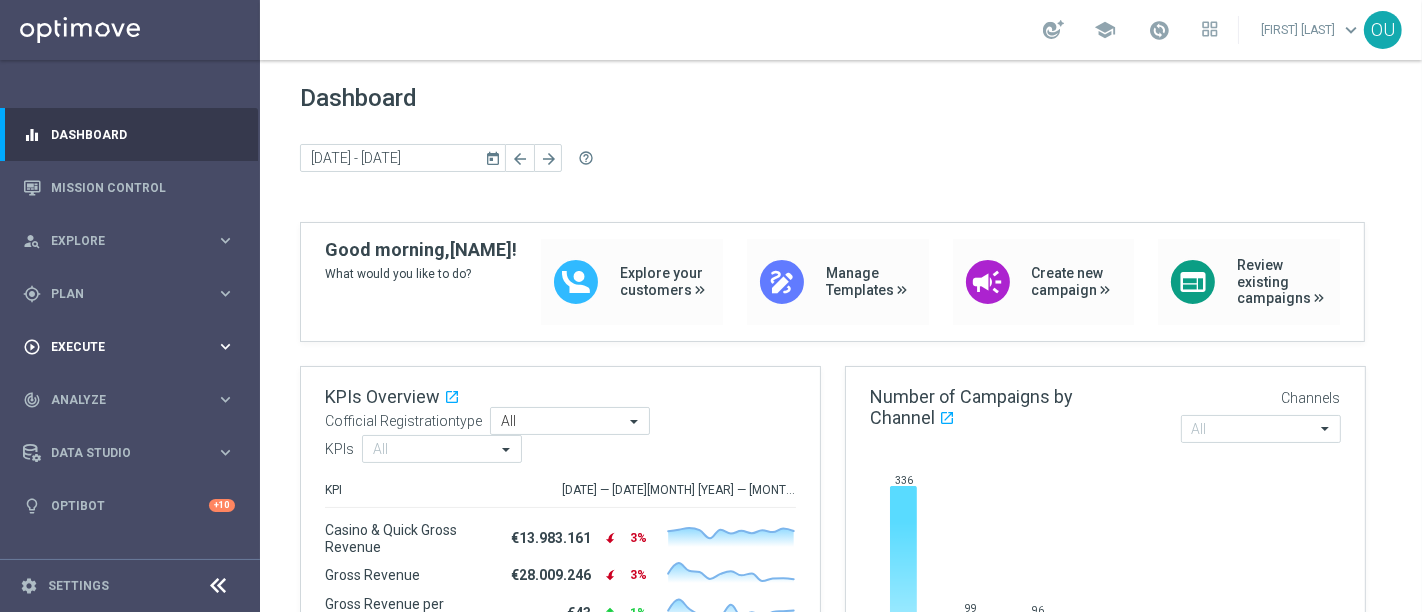 click on "Execute" at bounding box center (133, 347) 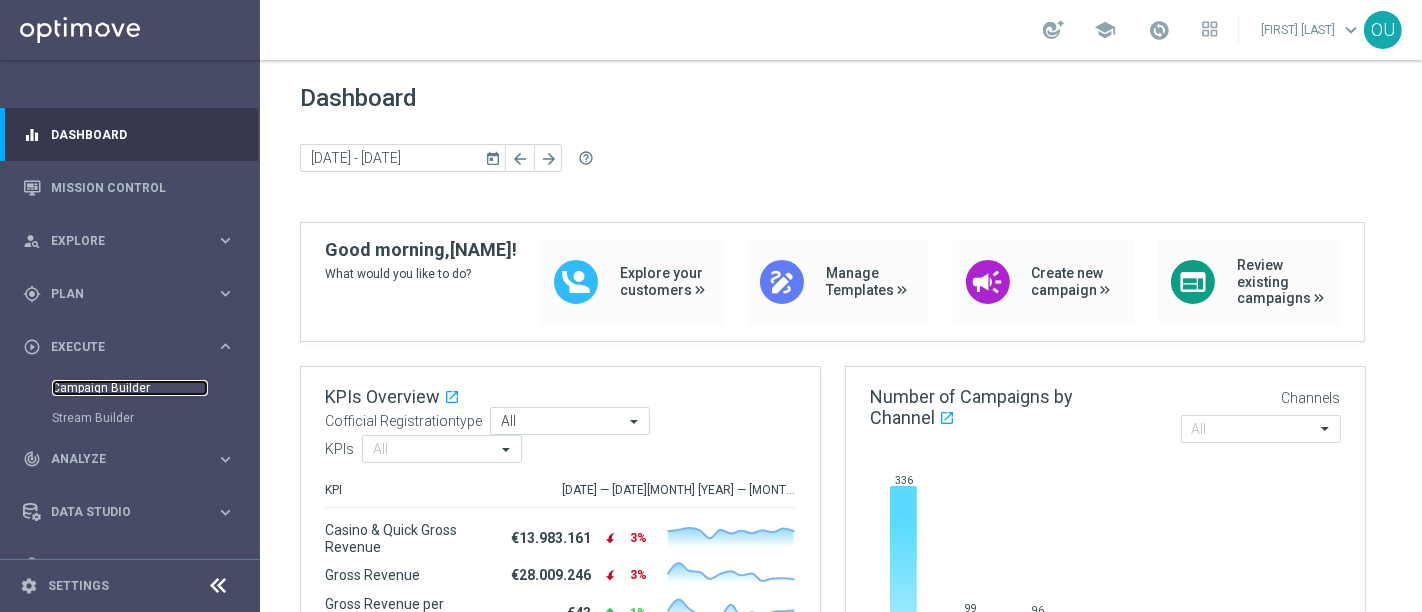 click on "Campaign Builder" at bounding box center (130, 388) 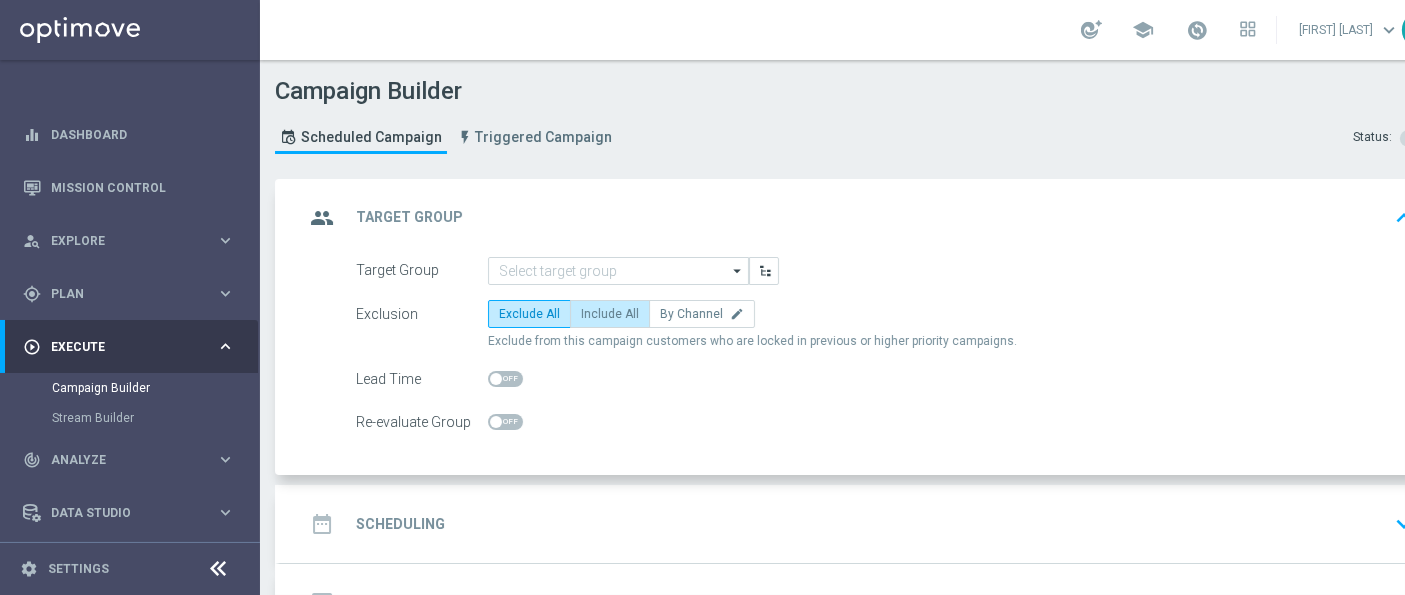 click on "Include All" 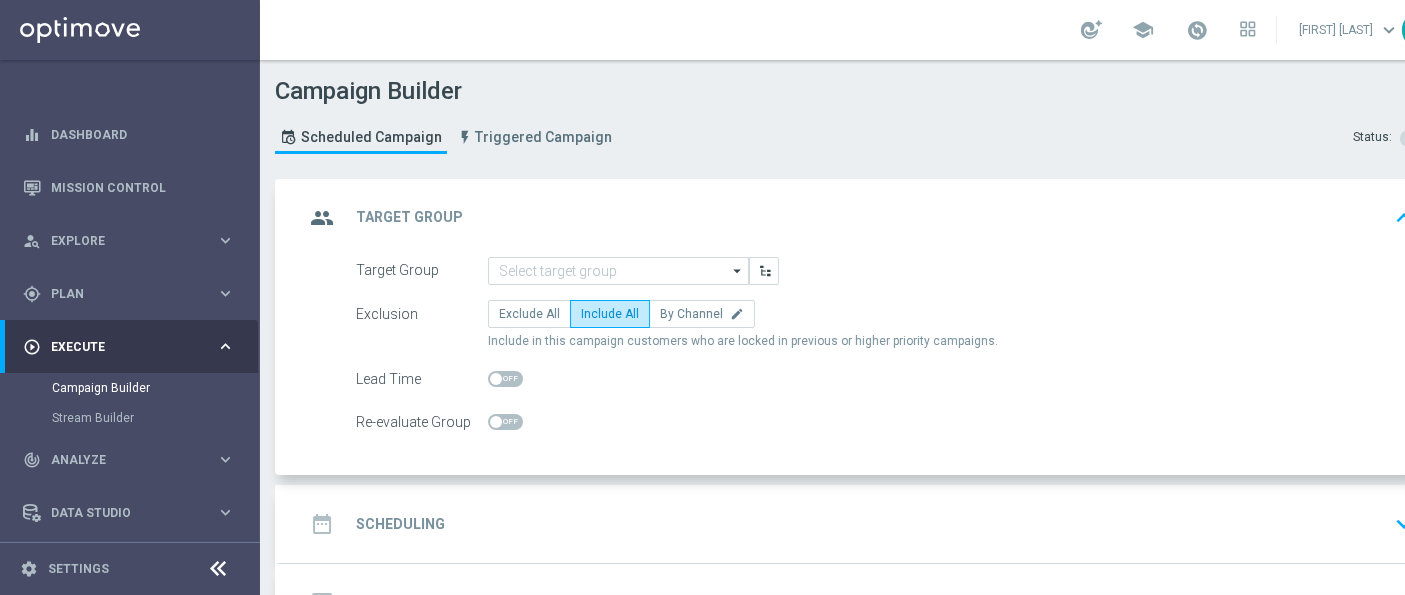 scroll, scrollTop: 111, scrollLeft: 0, axis: vertical 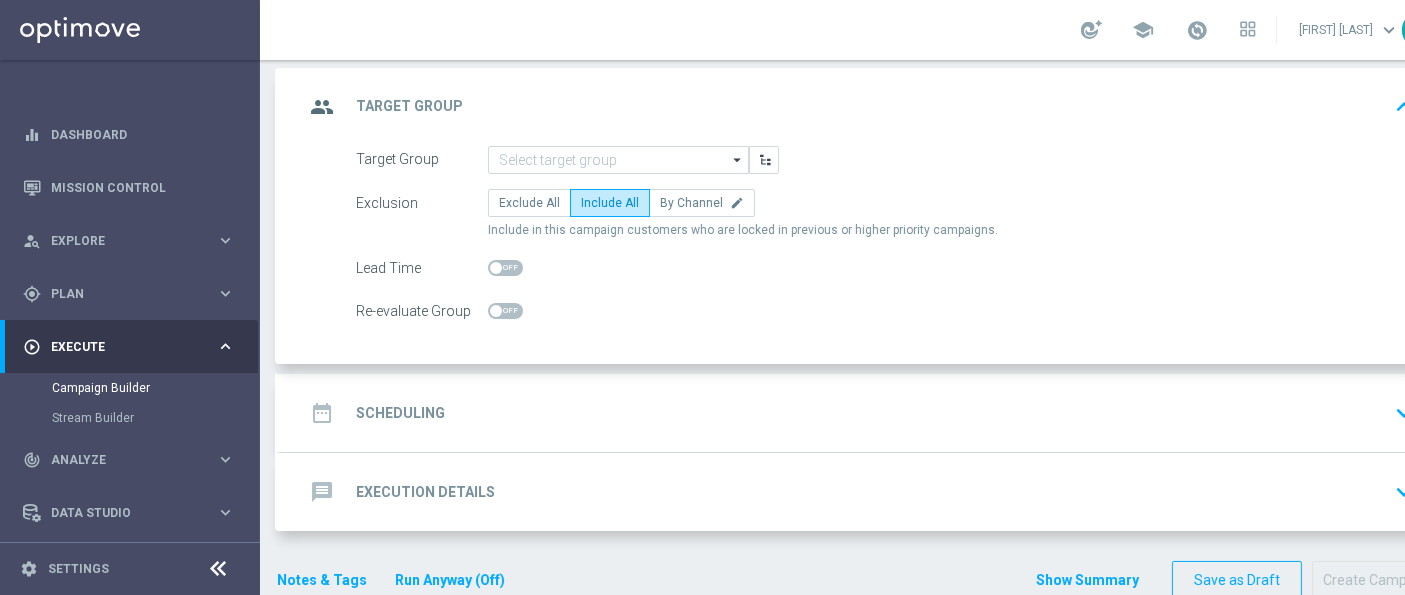 click on "date_range
Scheduling
keyboard_arrow_down" 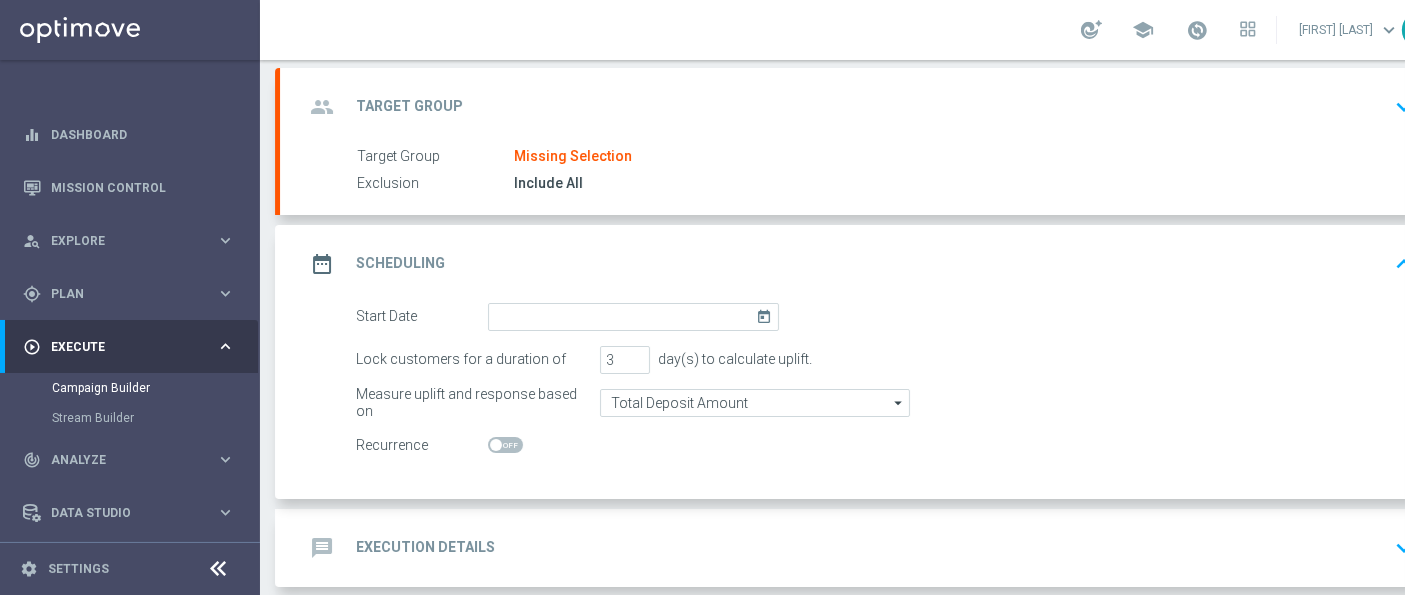 click on "today" 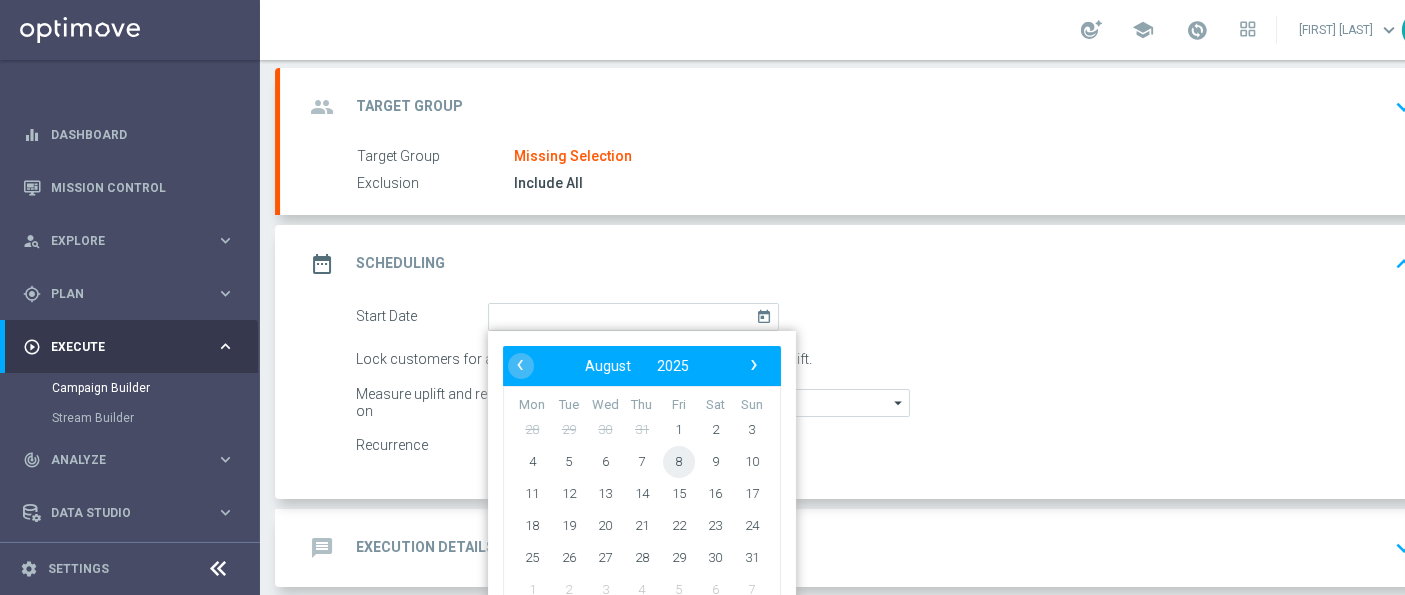 click on "8" 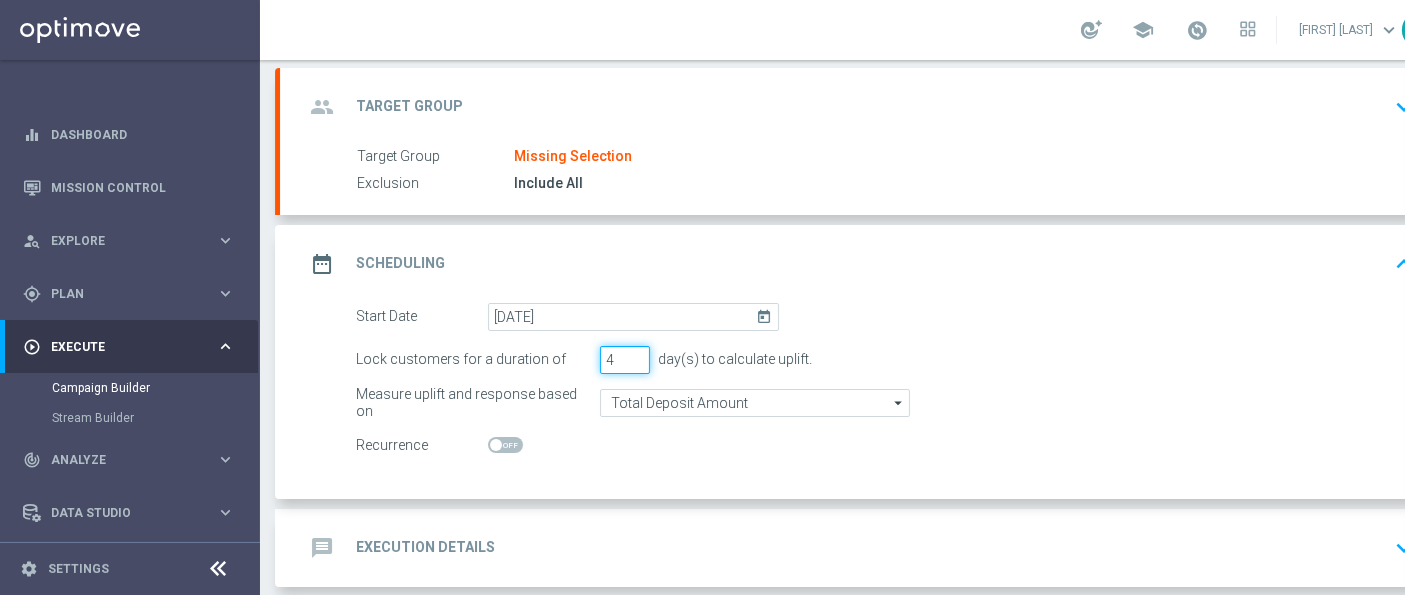 click on "4" 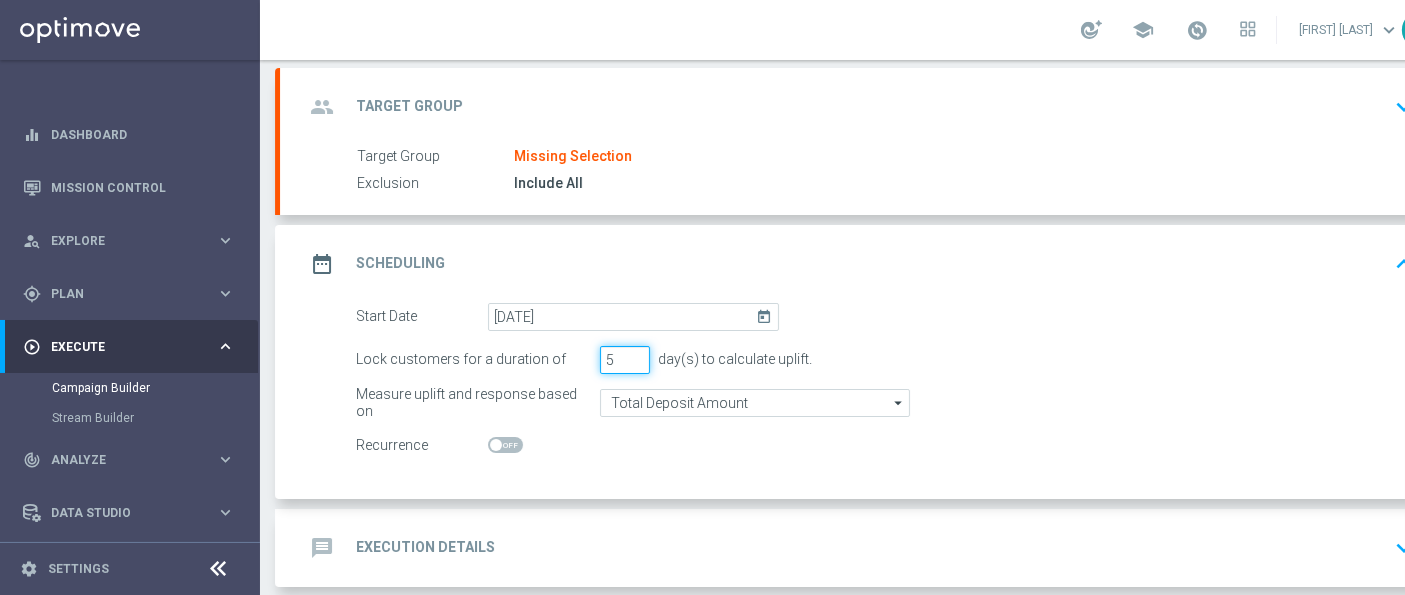 type on "5" 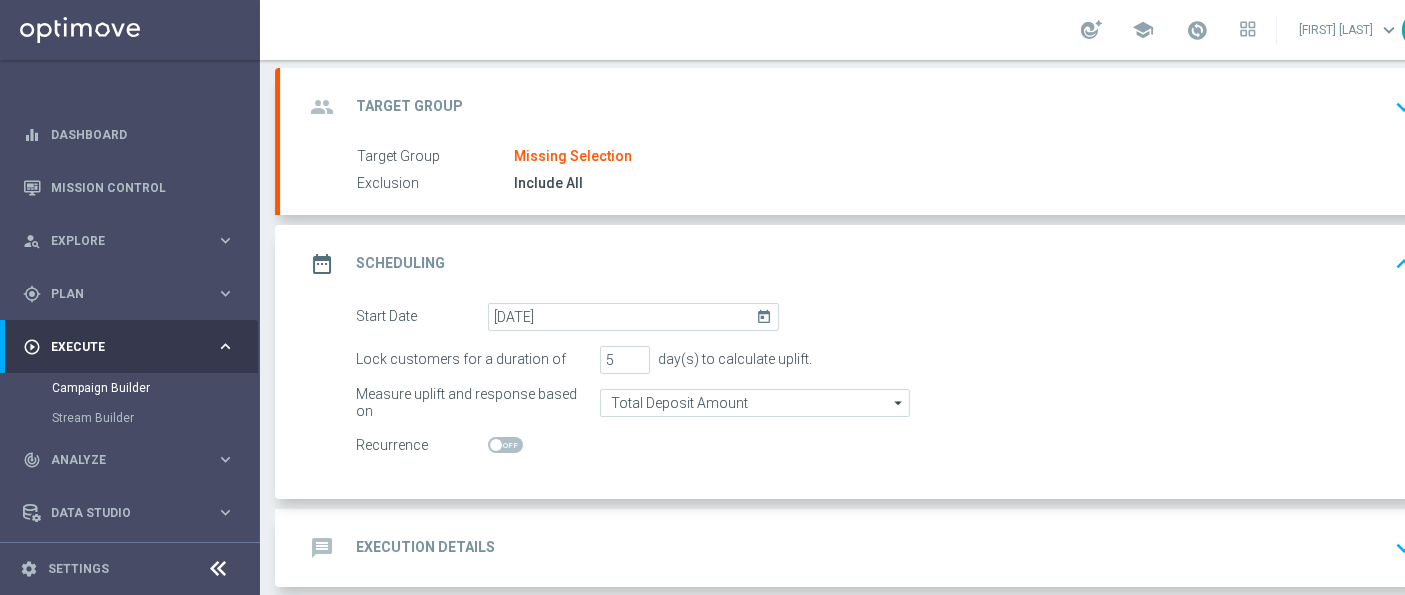 click on "Start Date
[DATE]
today
Lock customers for a duration of
5
day(s) to calculate uplift.
Measure uplift and response based on
Total Deposit Amount
Total Deposit Amount
arrow_drop_down" 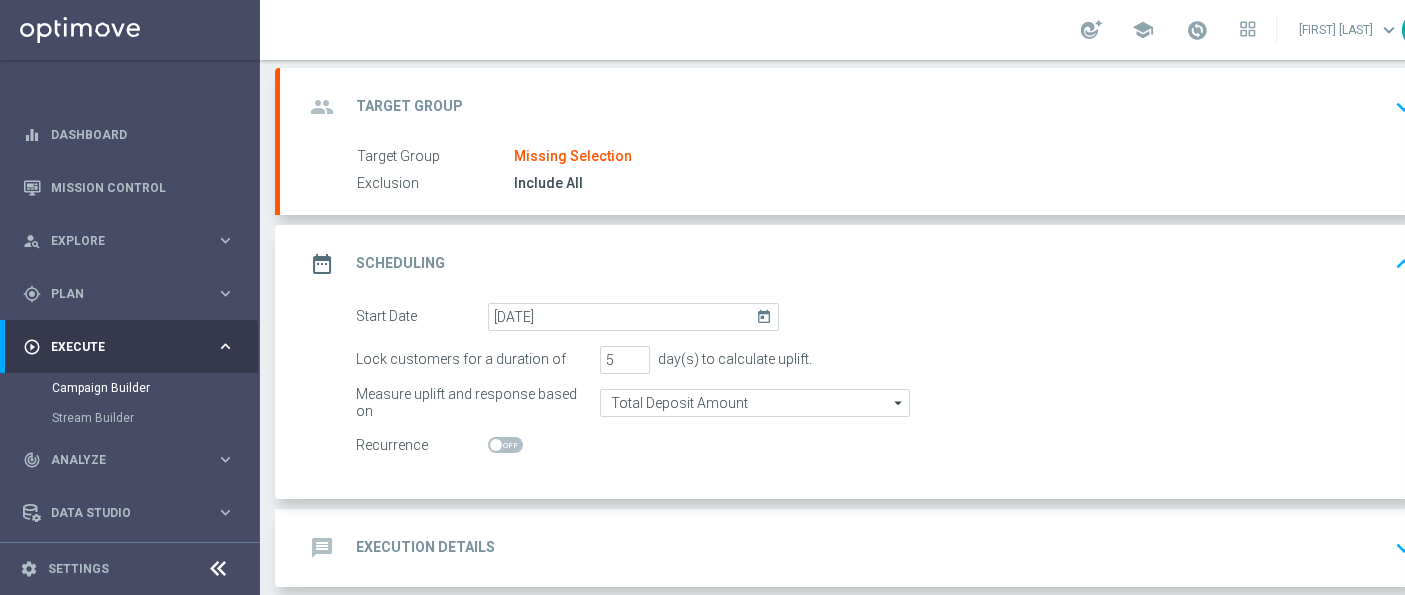 click 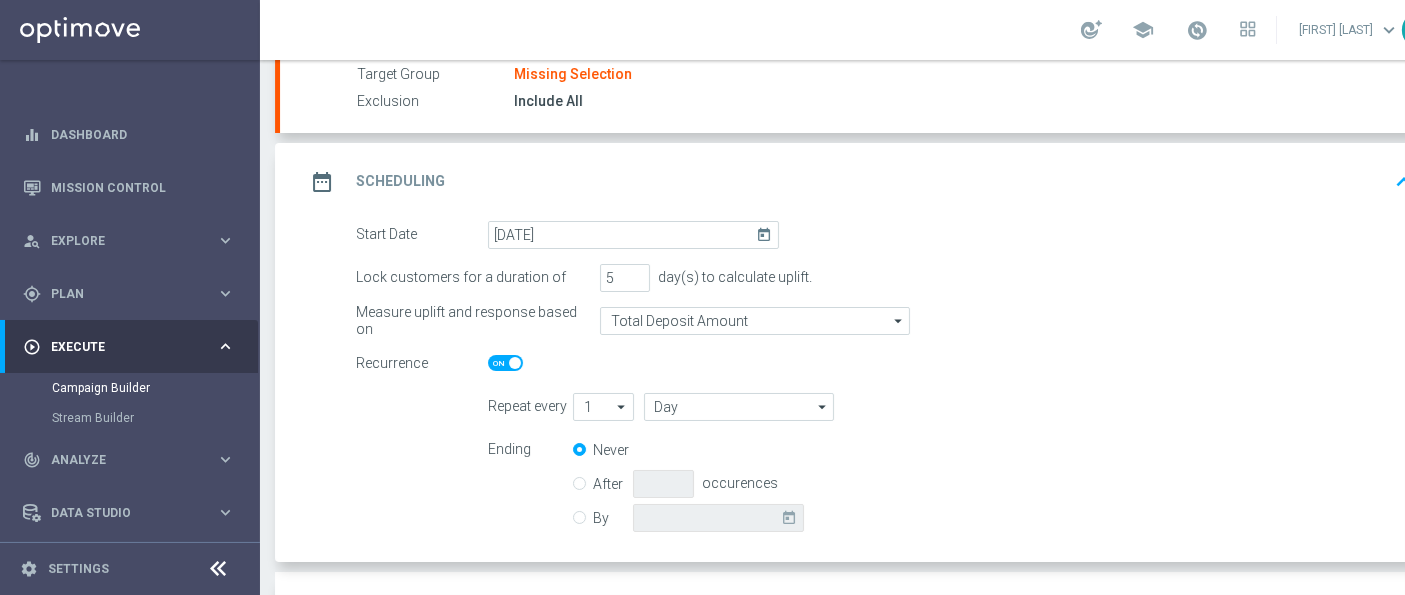 scroll, scrollTop: 222, scrollLeft: 0, axis: vertical 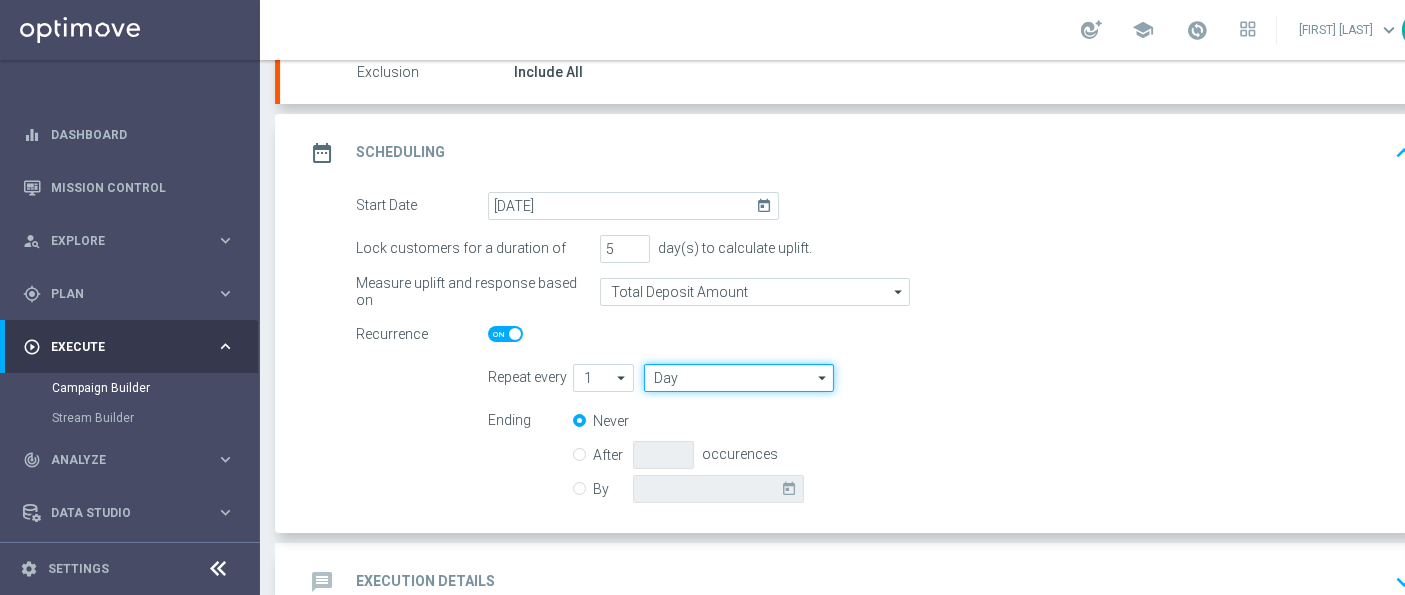 click on "Day" 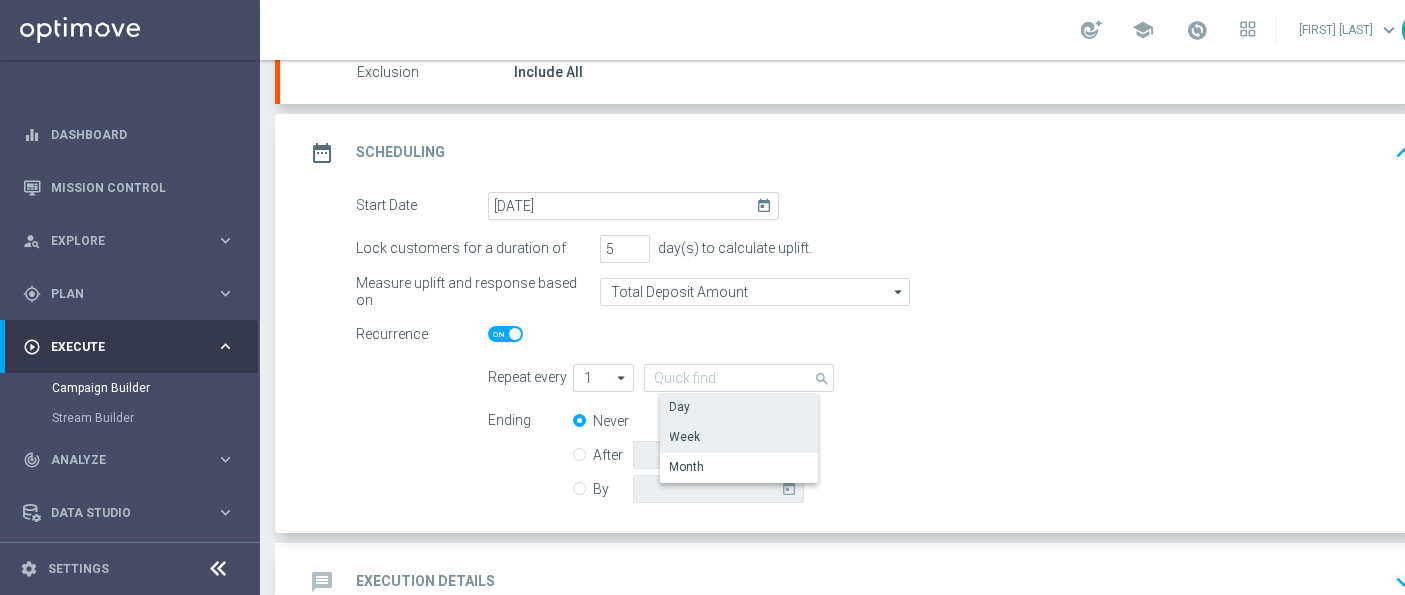 click on "Week" 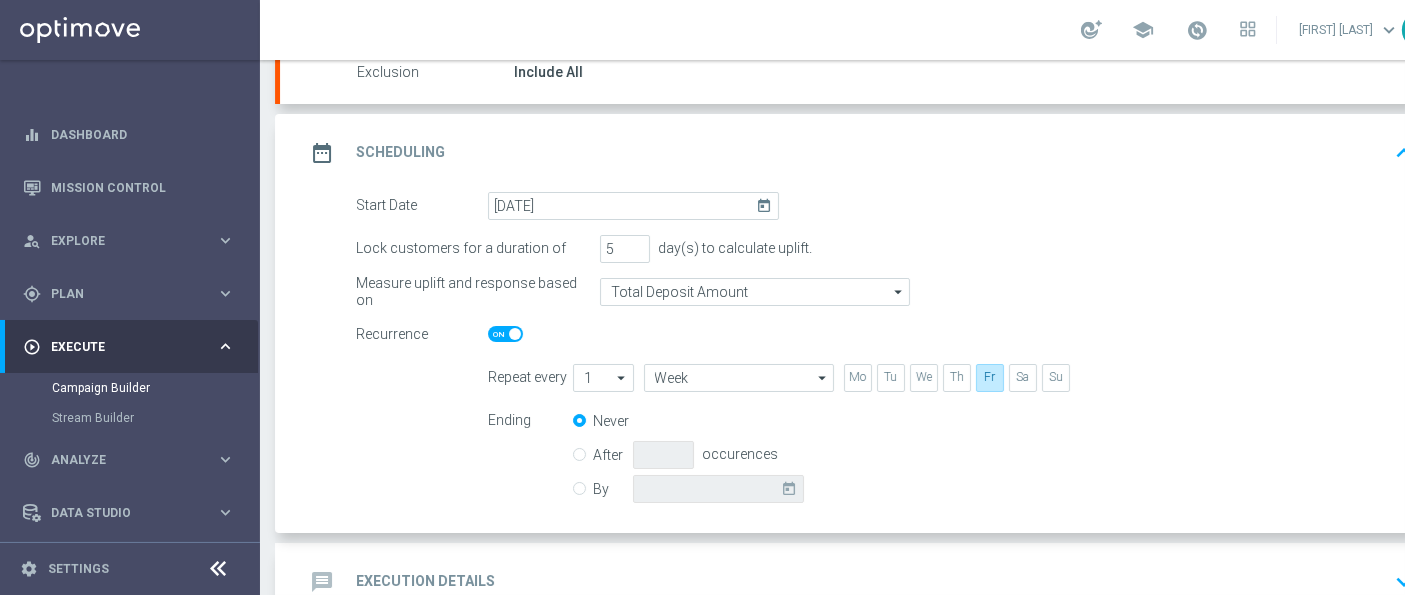 click on "By
today" 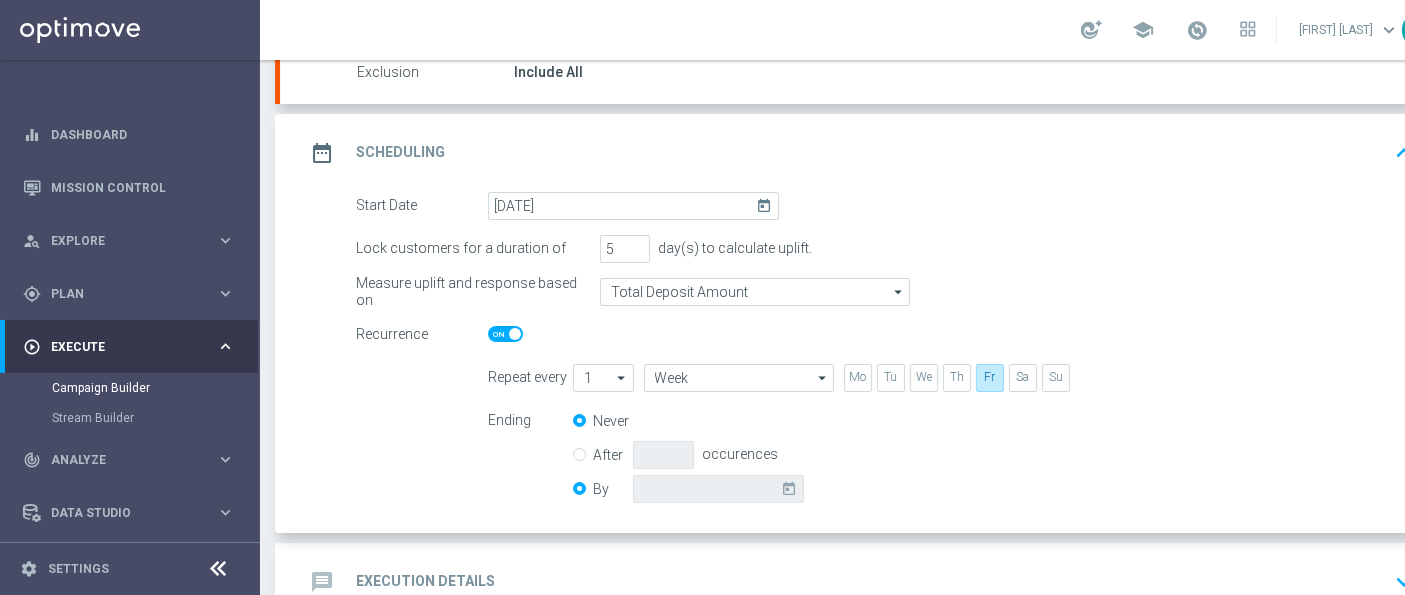 radio on "false" 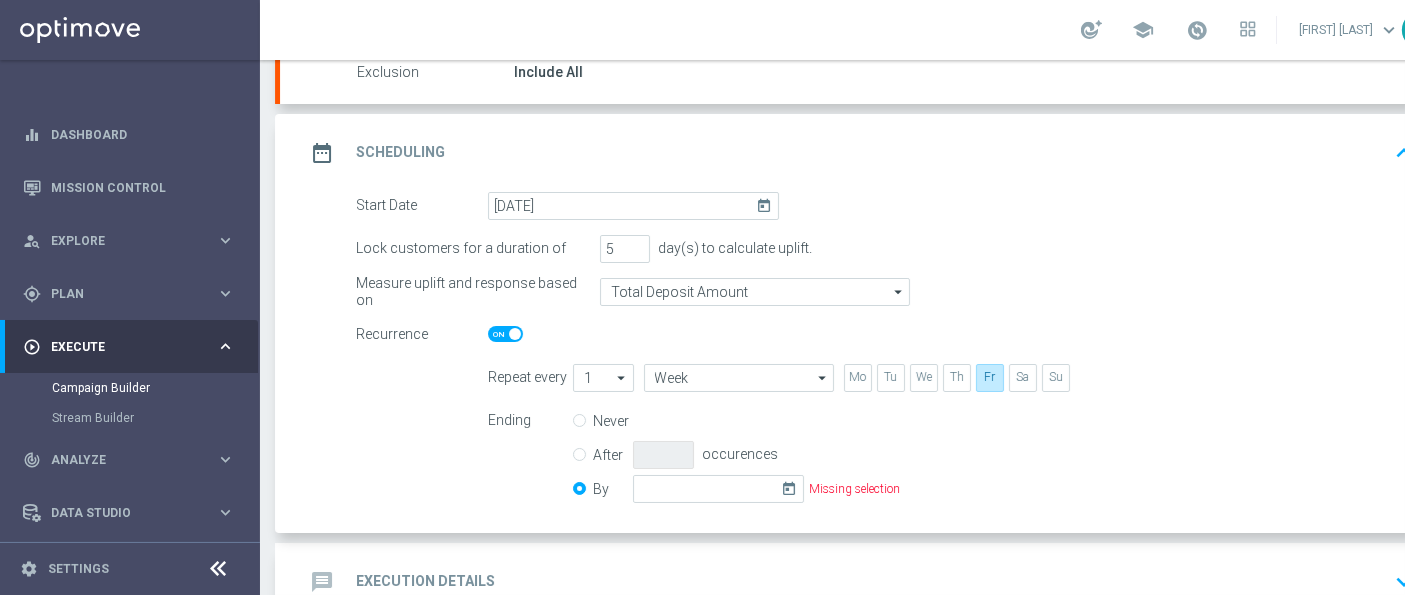 click on "today" 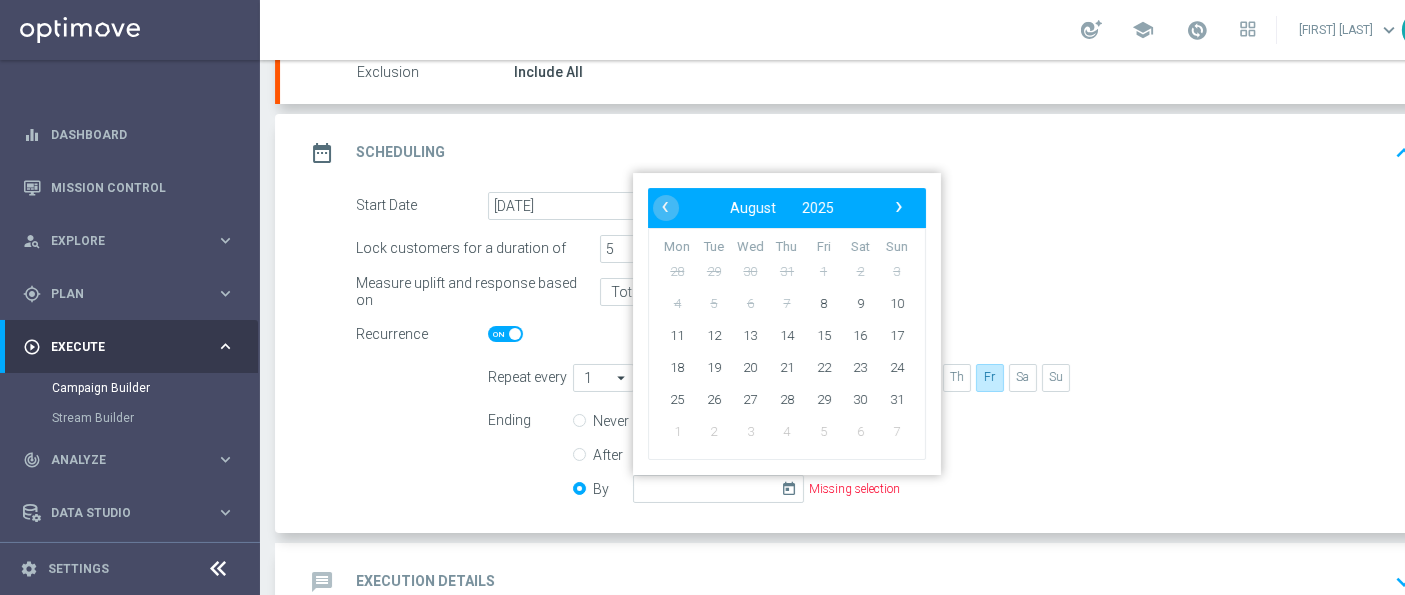 click on "Ending
Never
After
occurences
By
today
‹
​
August
​
2025
​
›
Mon
Tue
Wed
Thu
Fri
Sat
Sun
28 29 30 1" 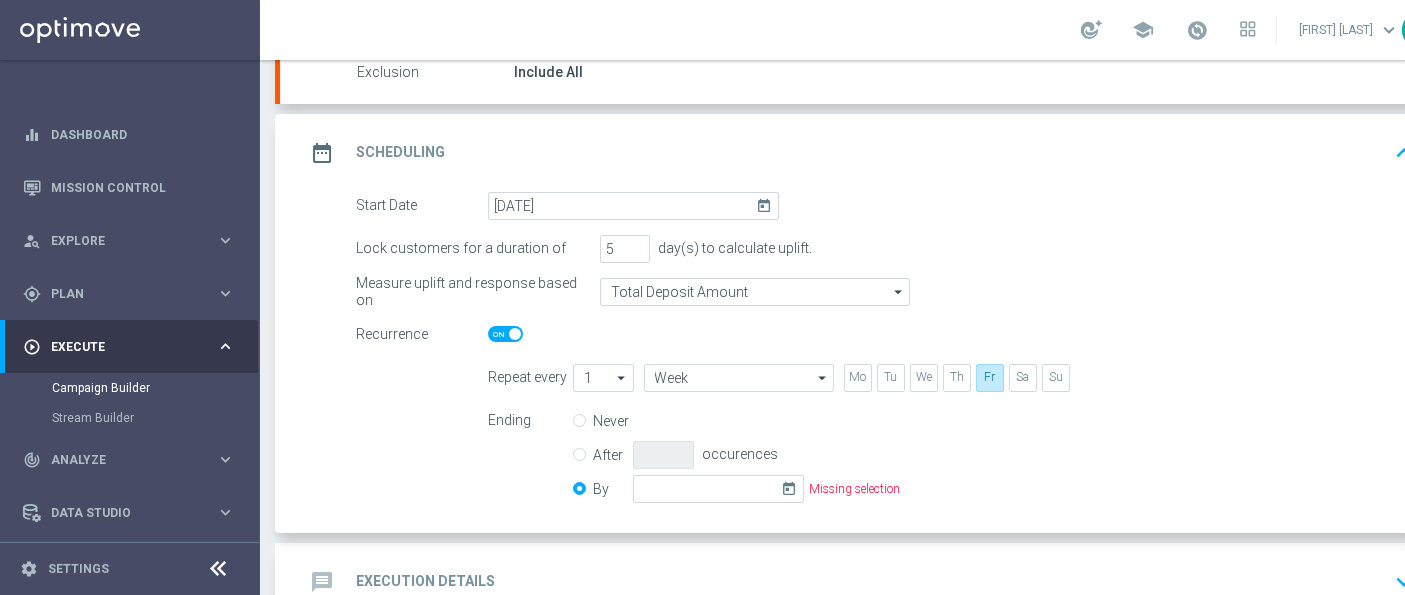 click on "today" 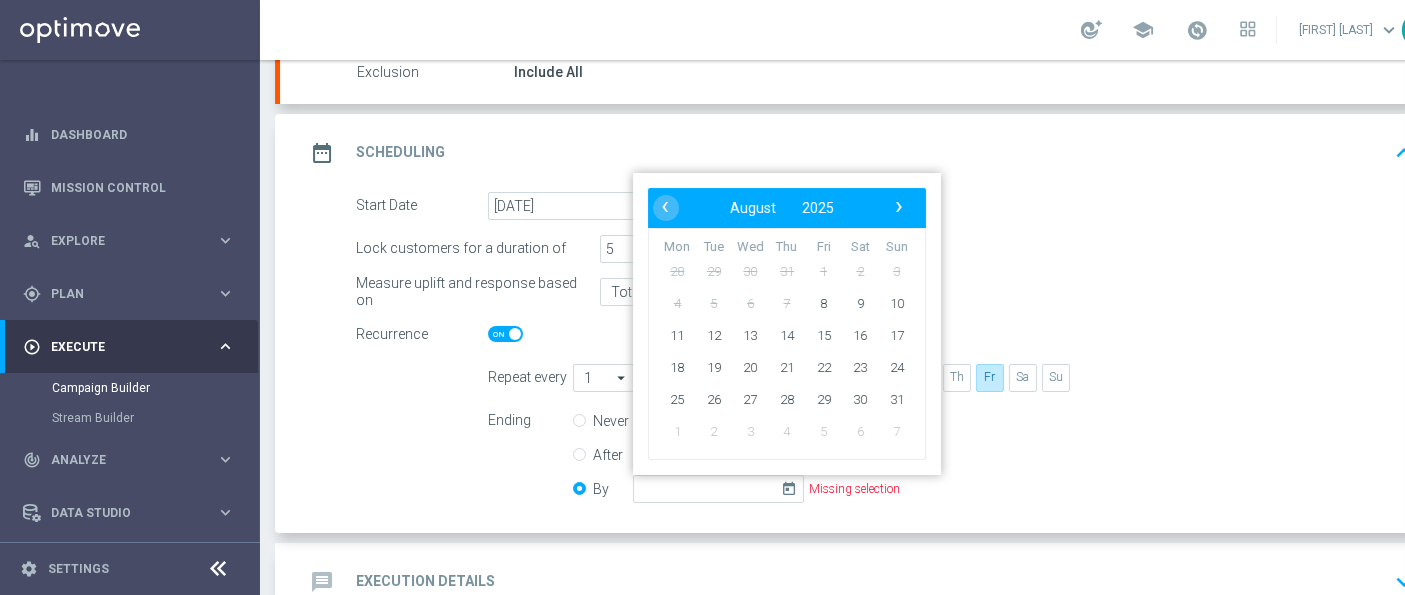 click on "today" 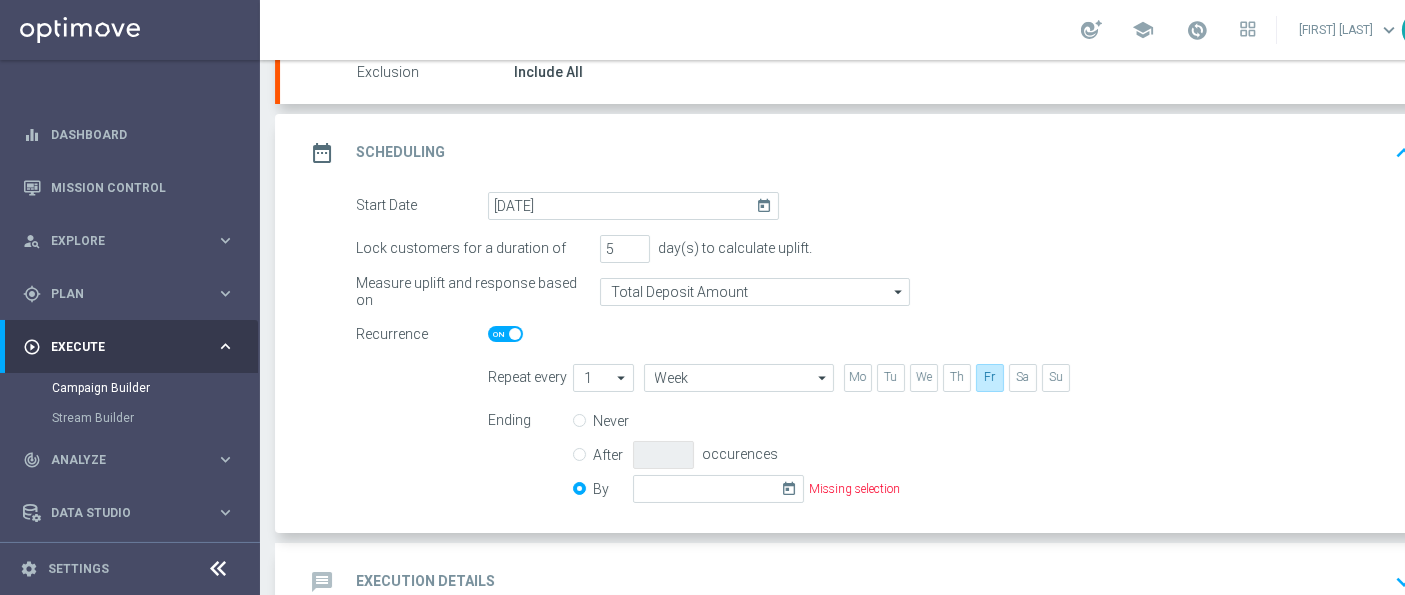 click on "today" 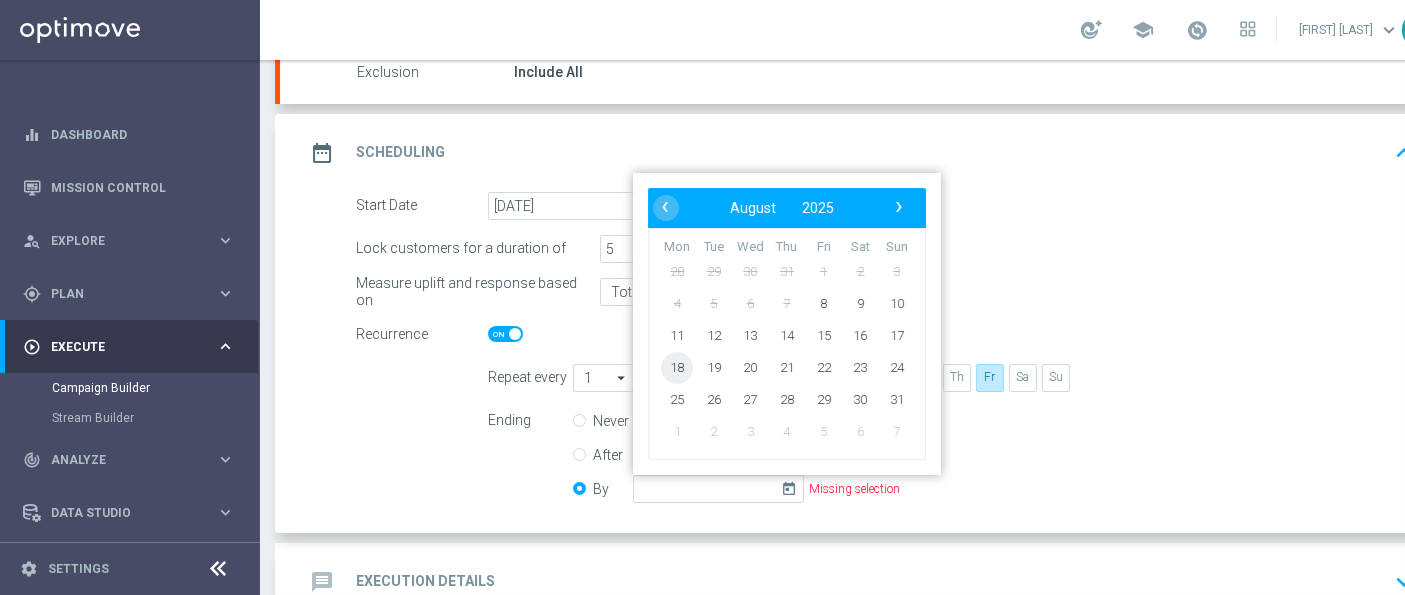 click on "18" 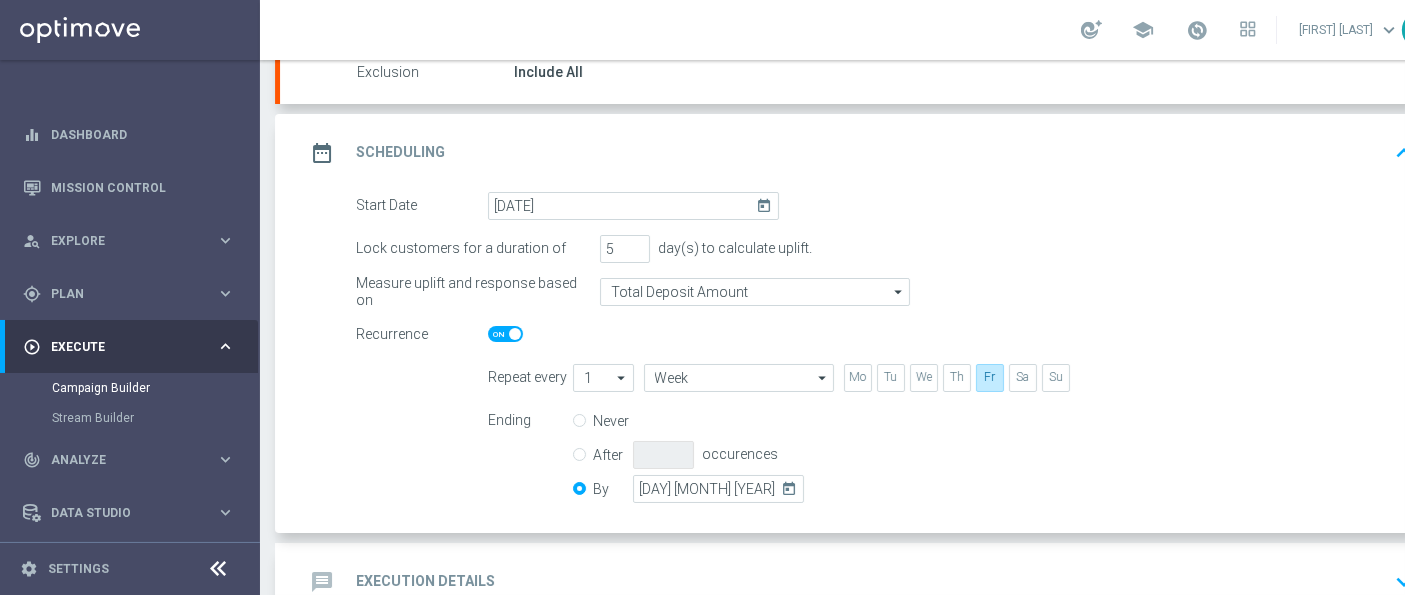 click on "After" 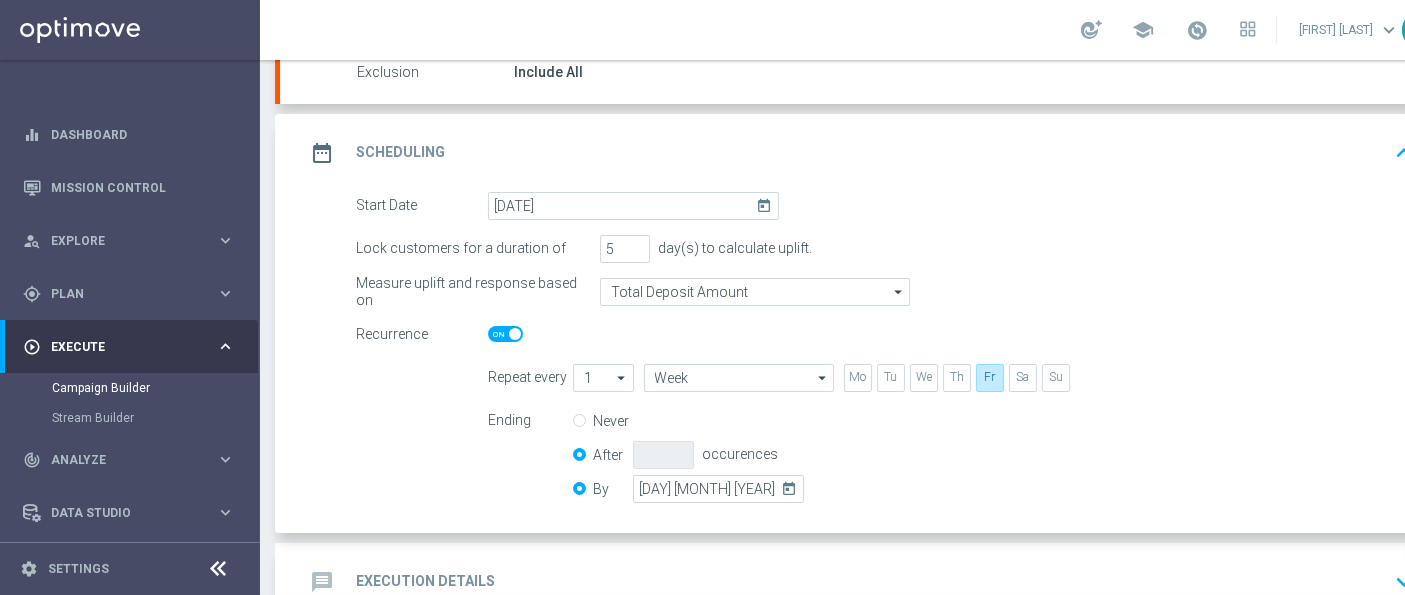 radio on "false" 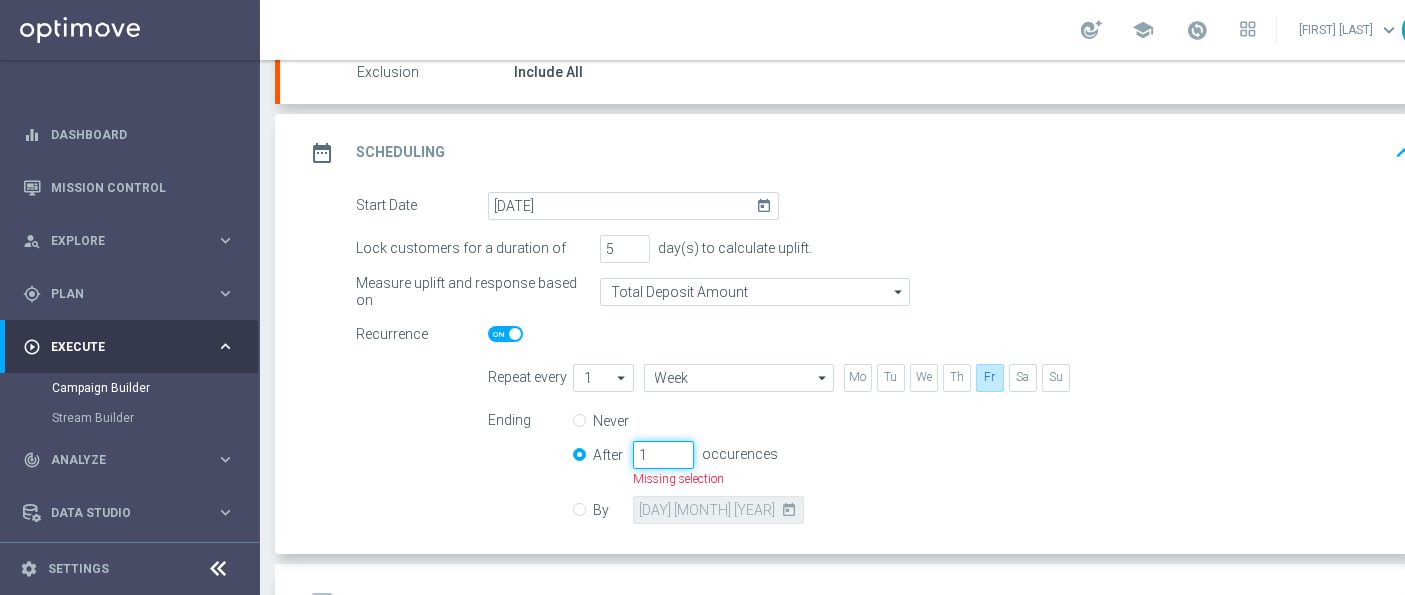 click on "1" 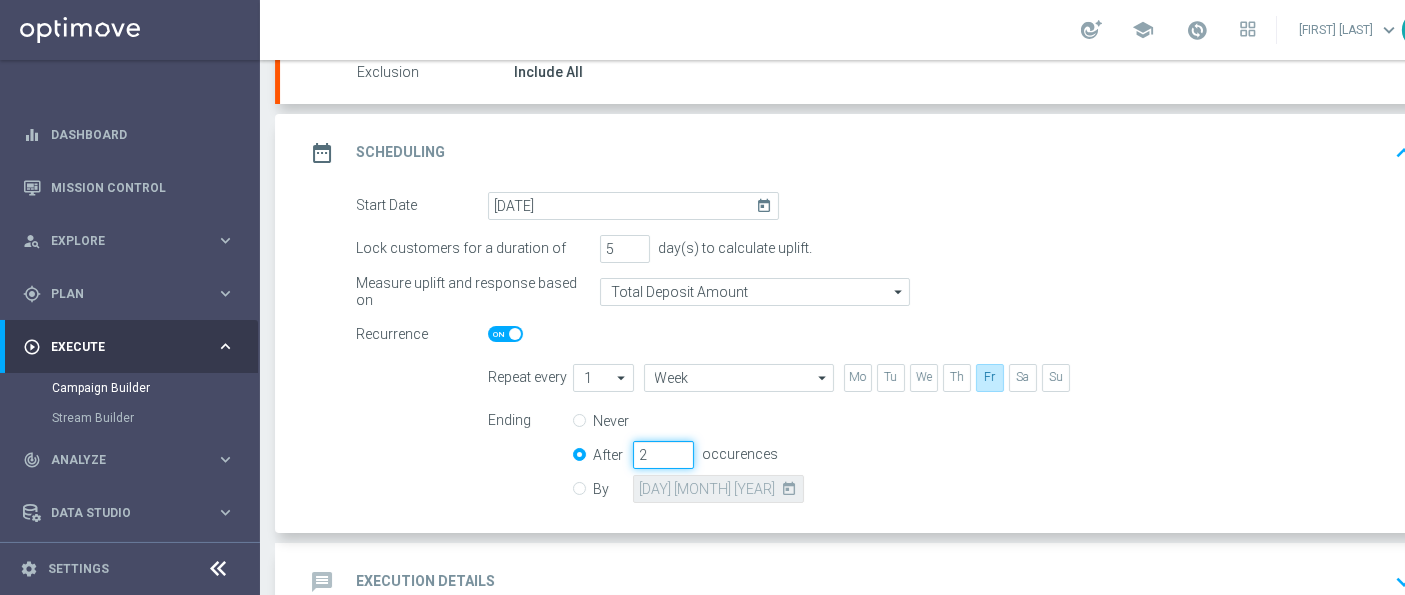 type on "2" 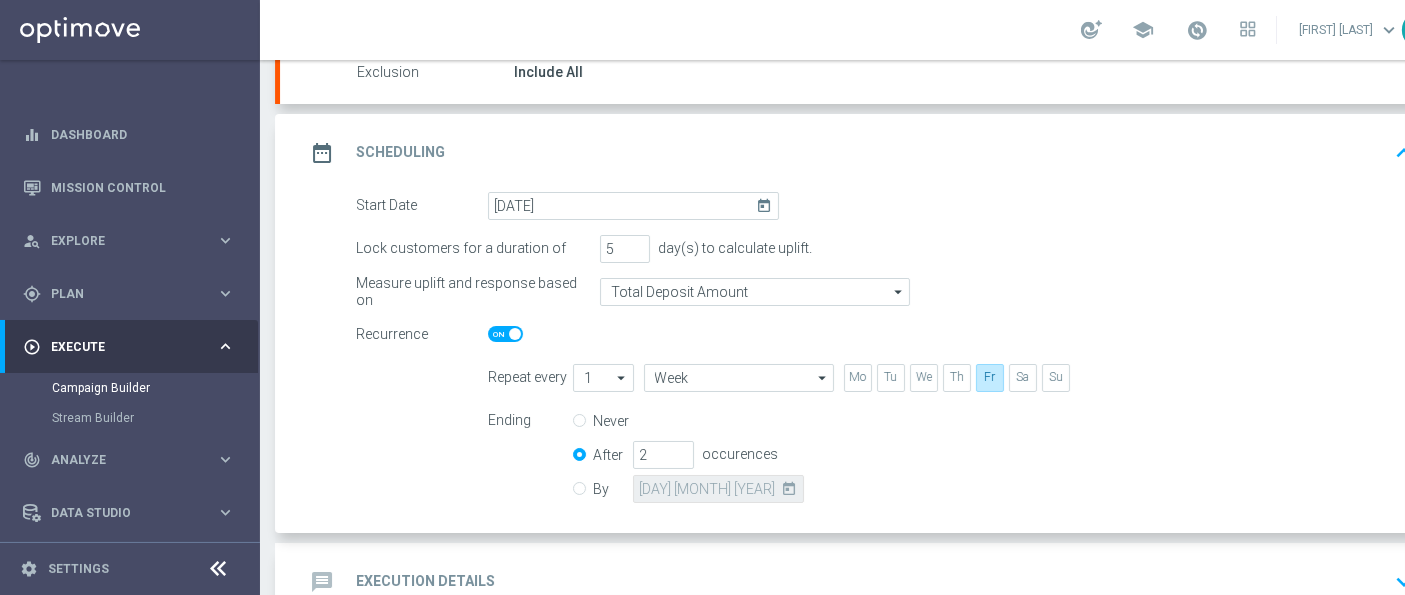 click on "By" at bounding box center [579, 485] 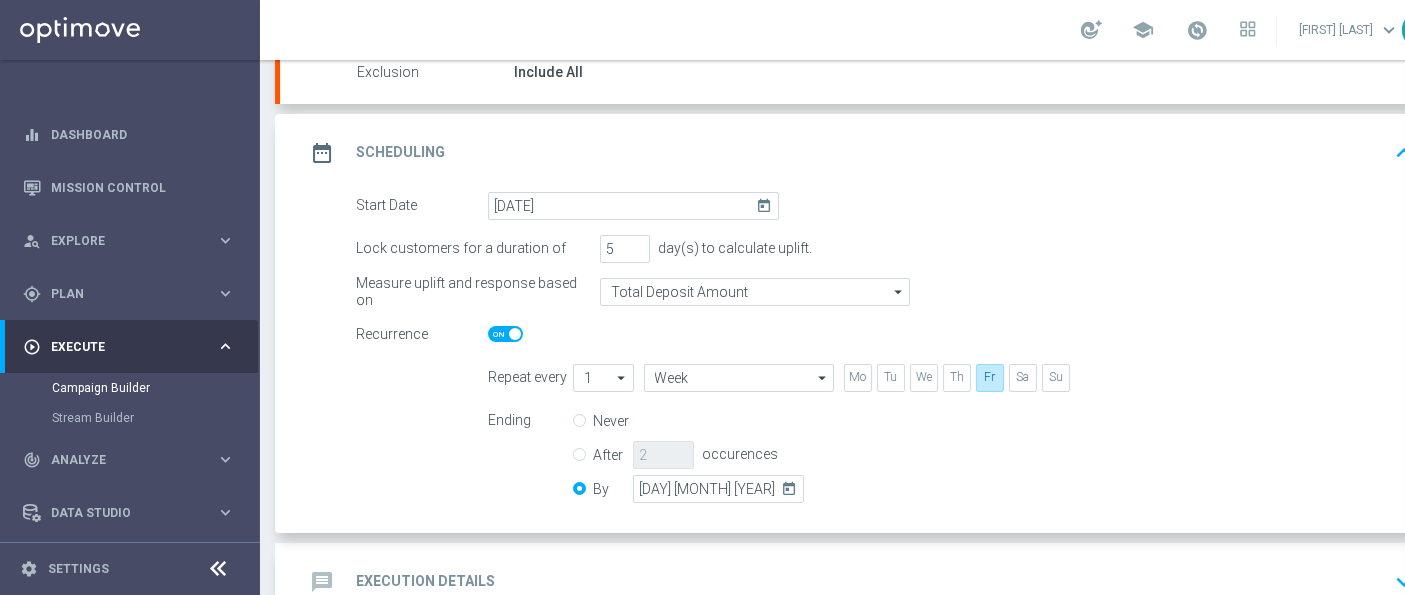 click on "After" at bounding box center (579, 451) 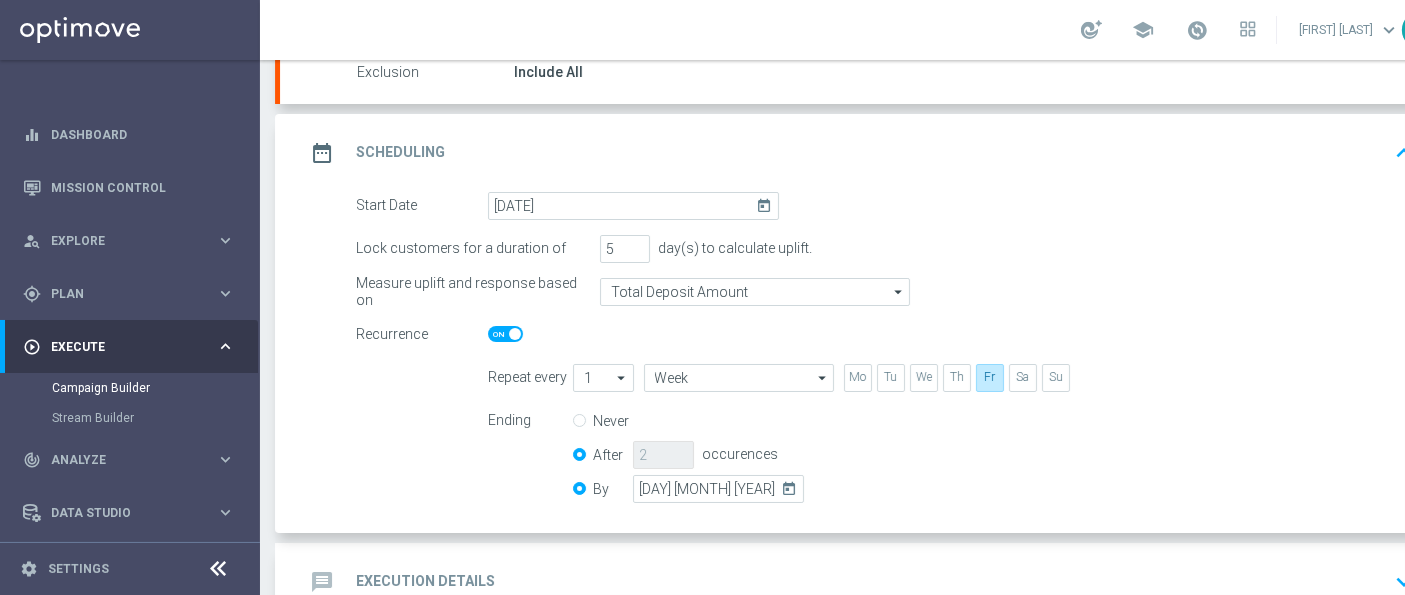 radio on "false" 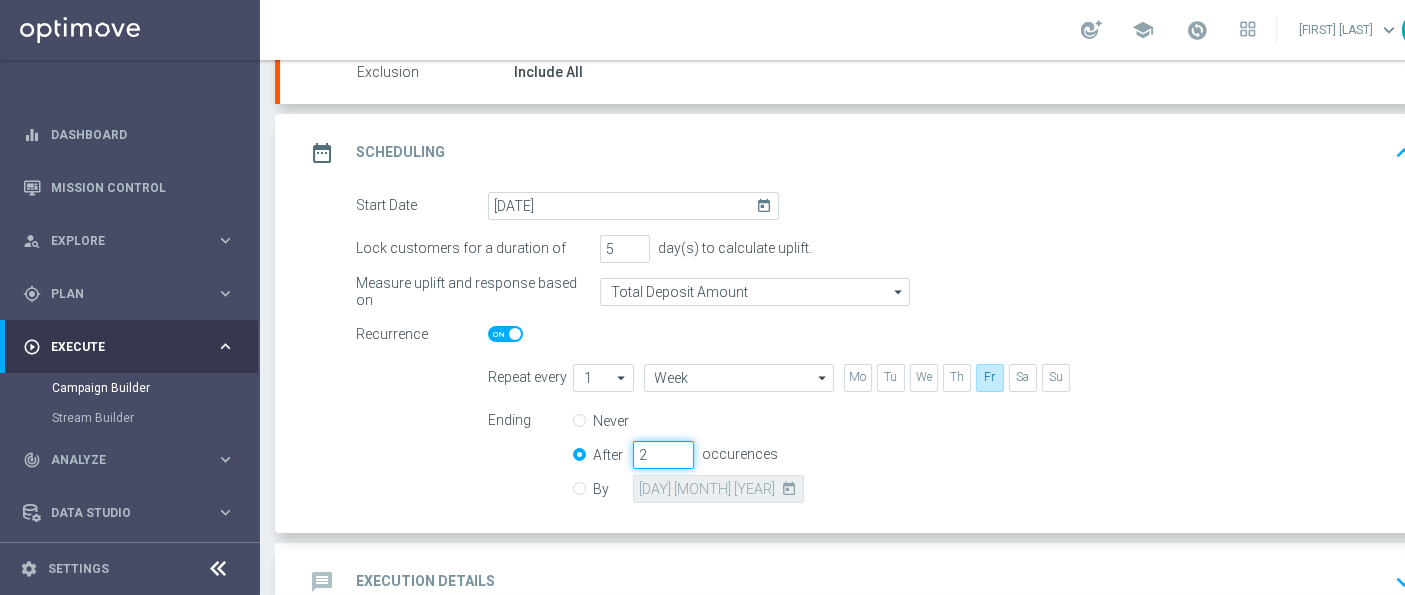 click on "2" 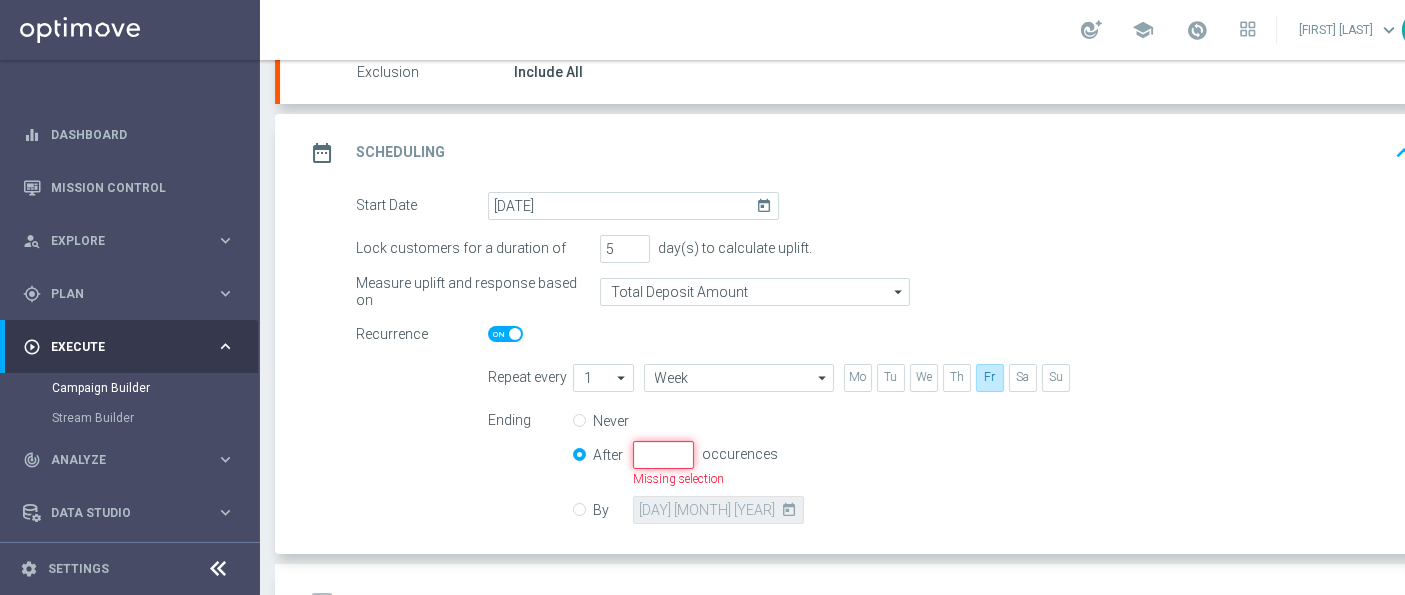 type 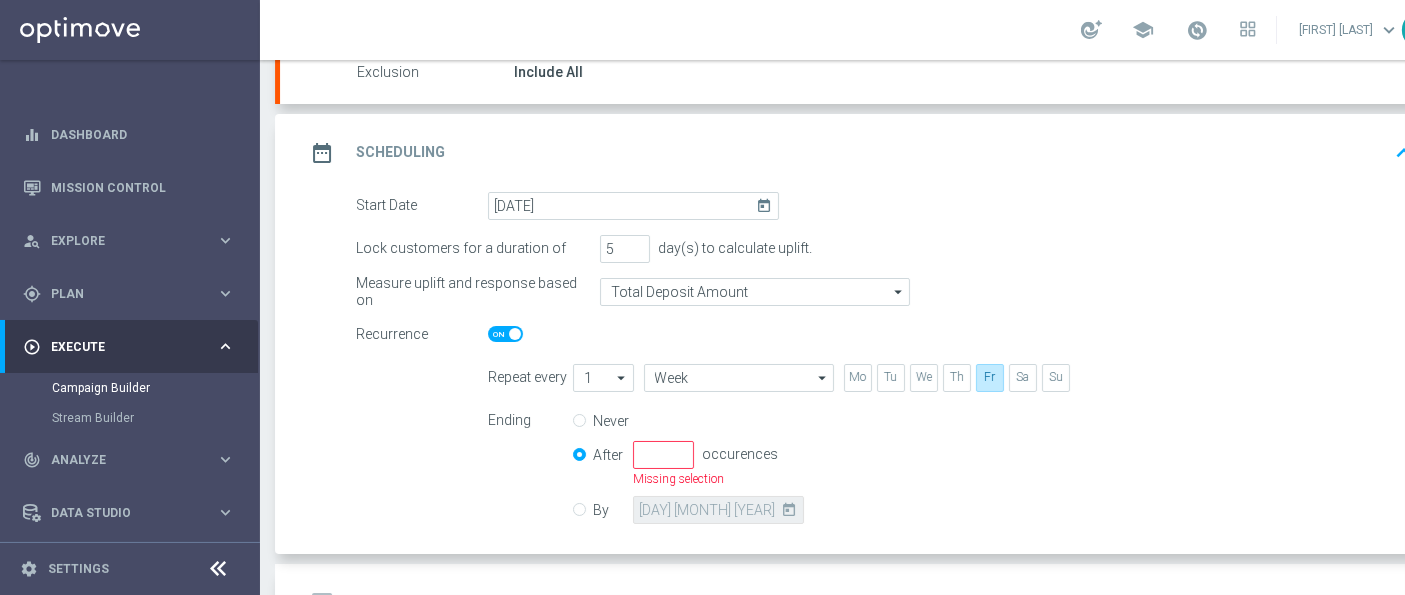 click on "By" at bounding box center (579, 506) 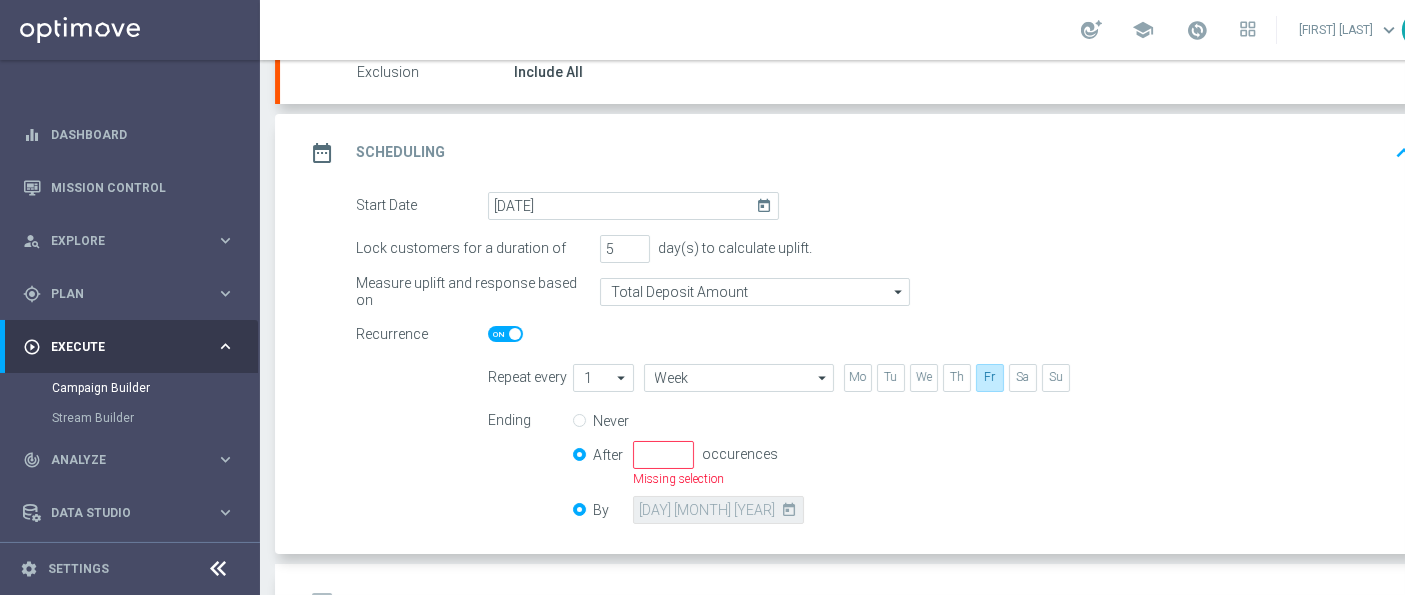 radio on "false" 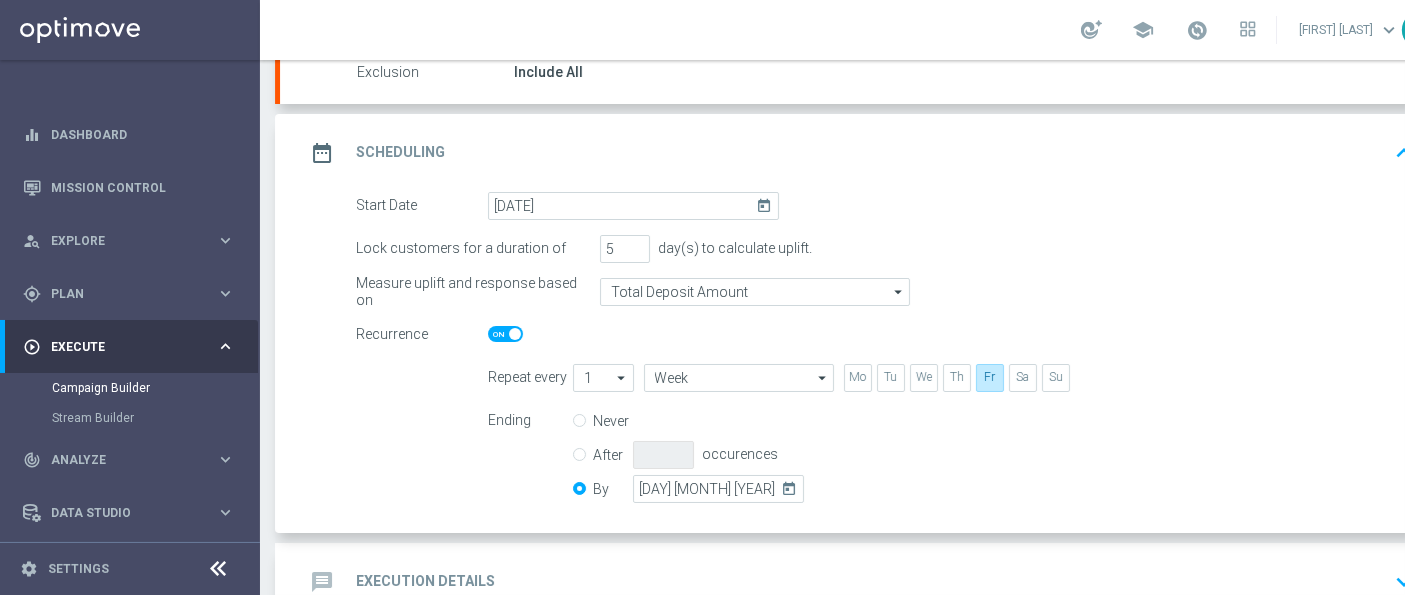 click on "today" 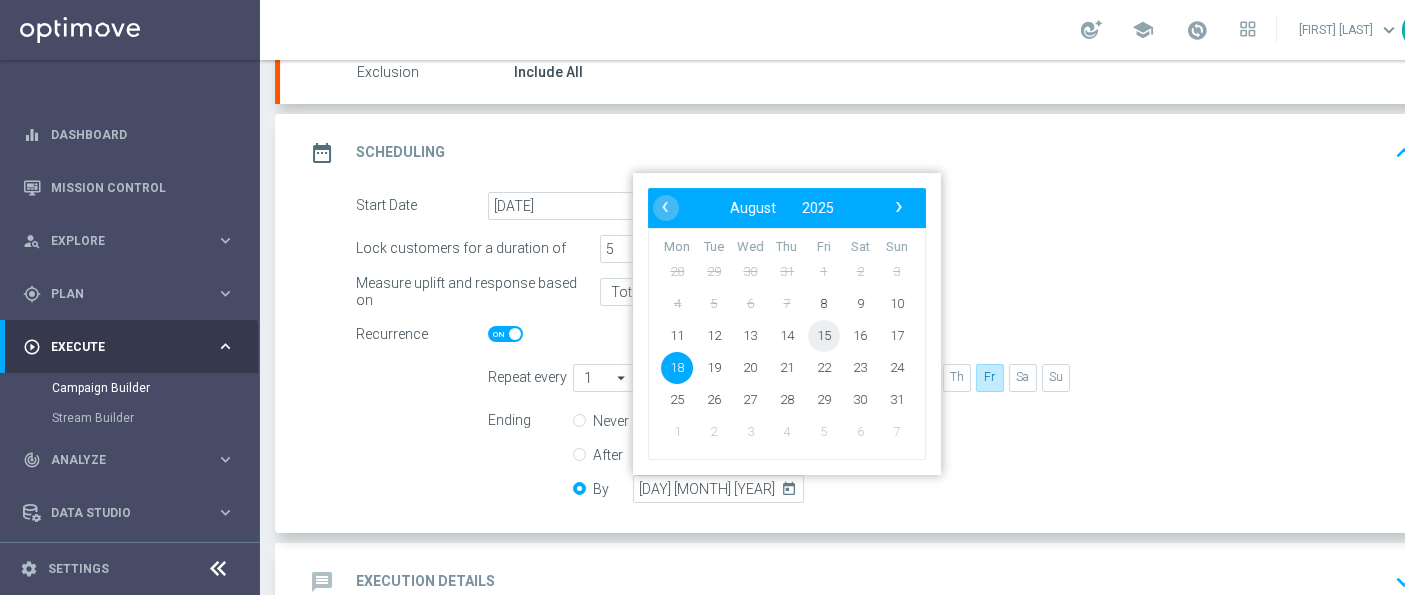 click on "15" 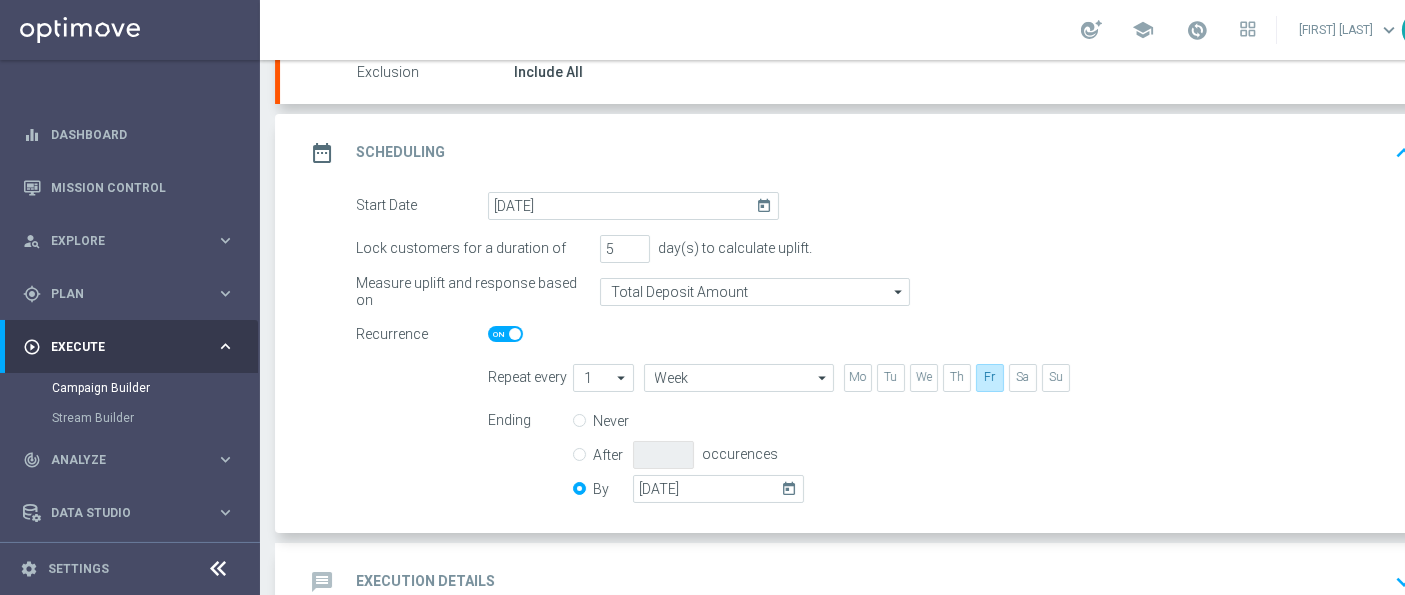click on "today" 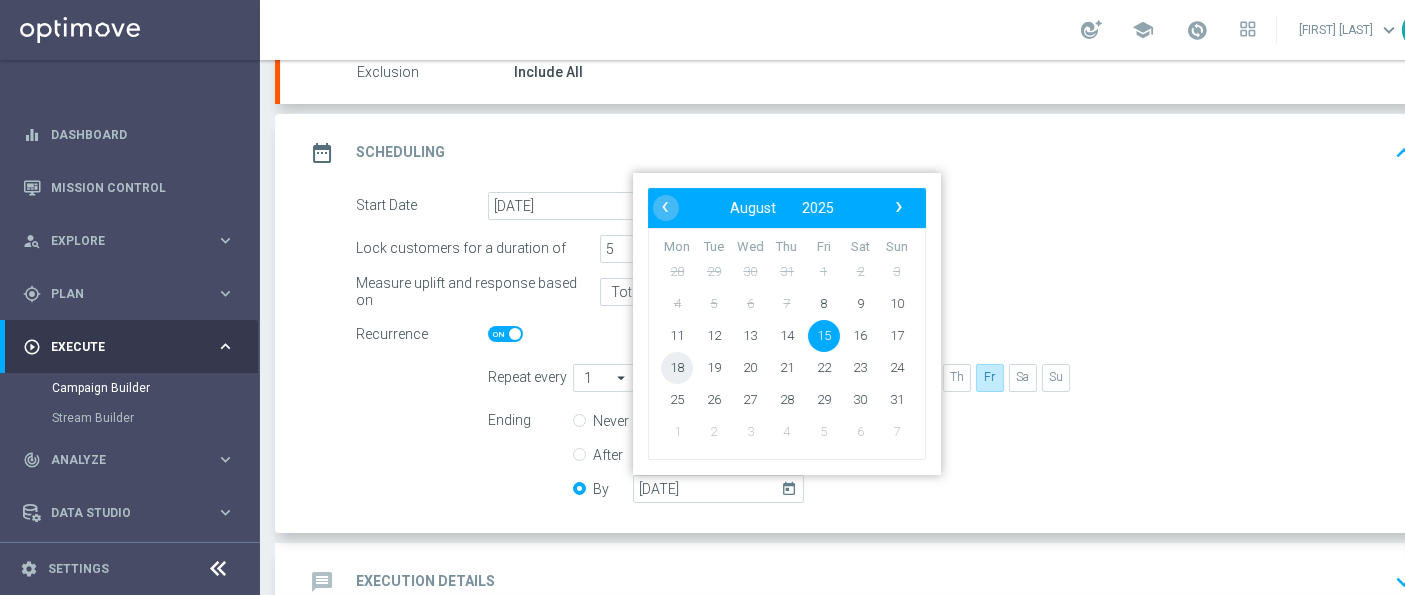 click on "18" 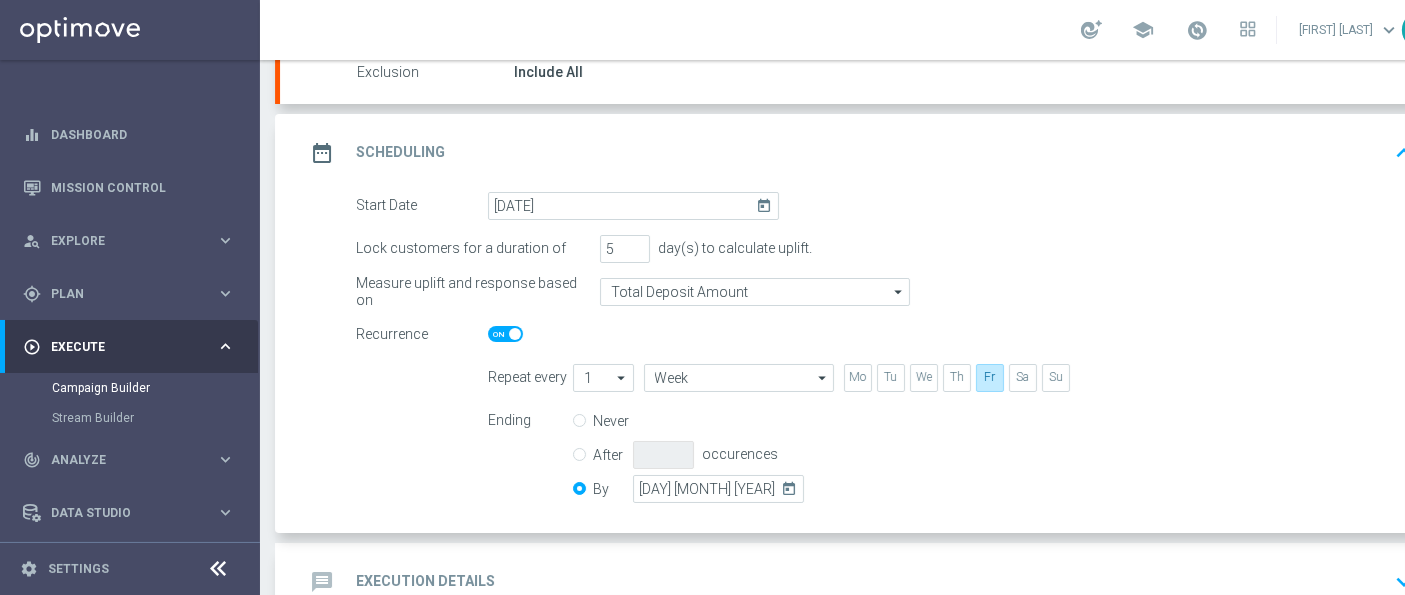 click on "today" 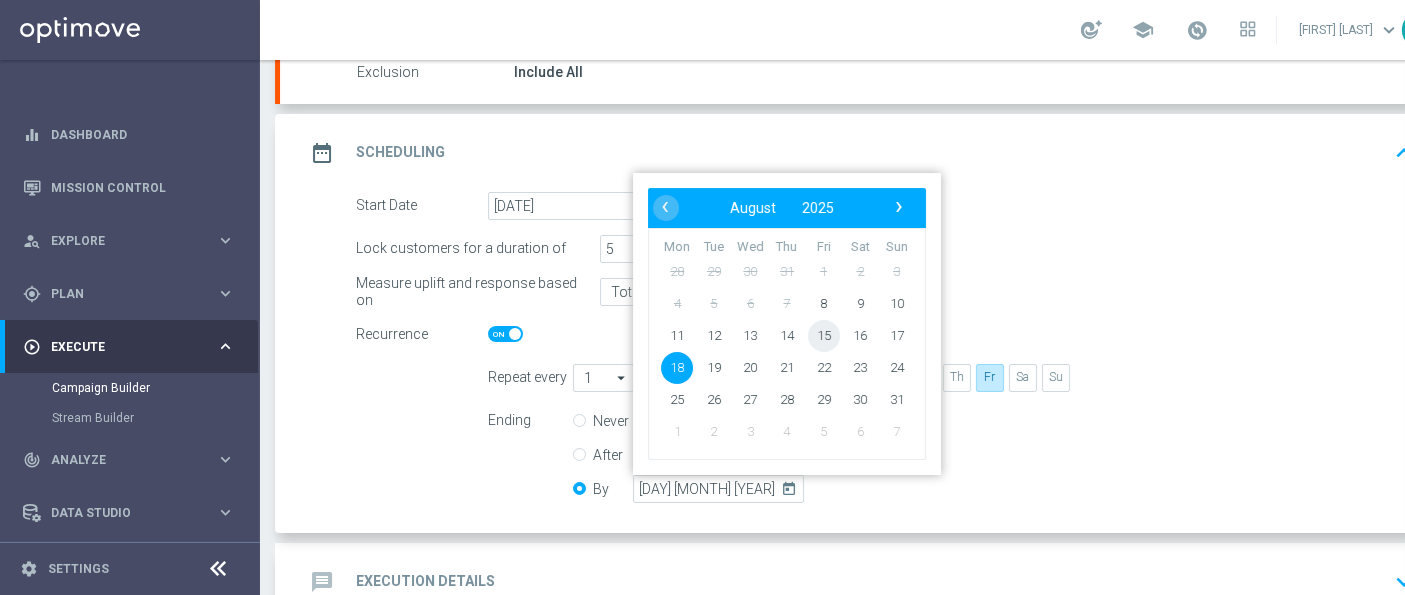 click on "15" 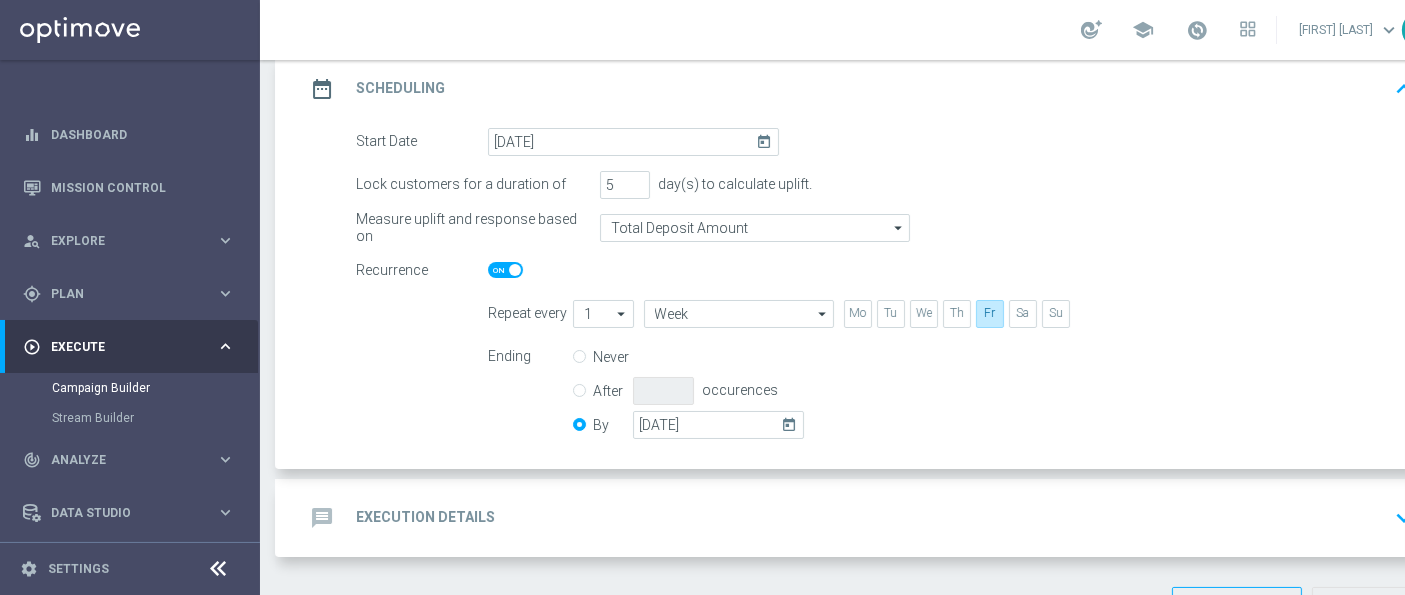 scroll, scrollTop: 336, scrollLeft: 0, axis: vertical 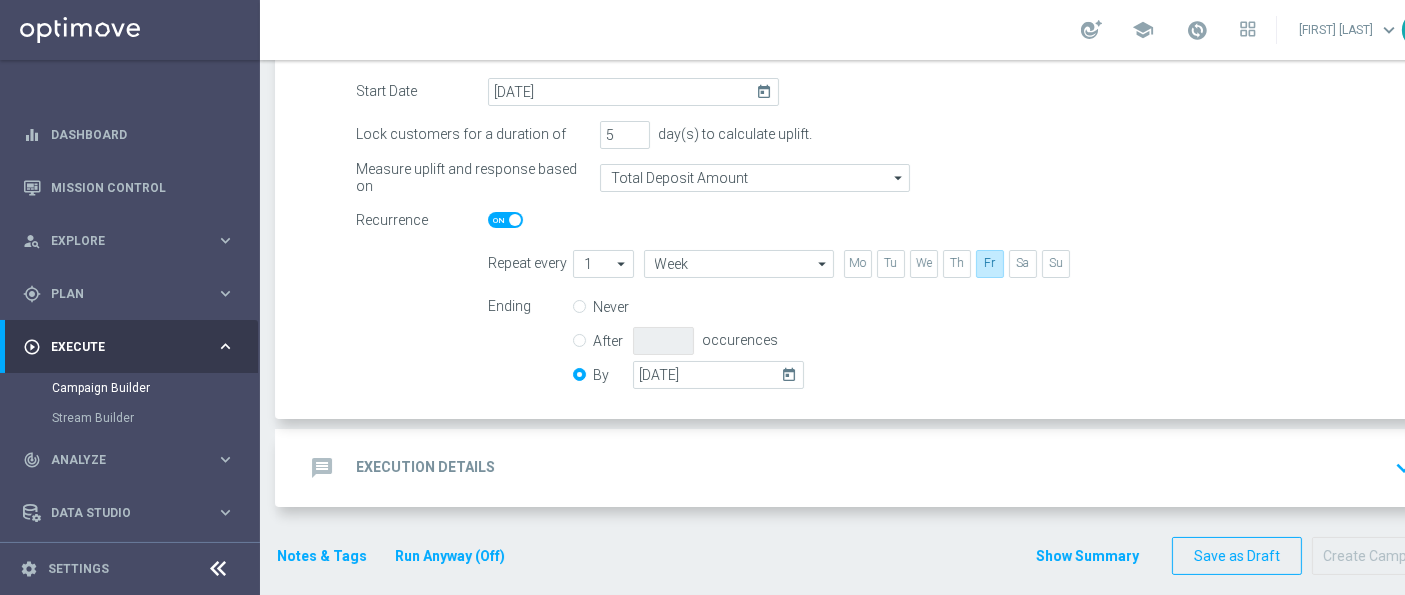 click on "Execution Details" 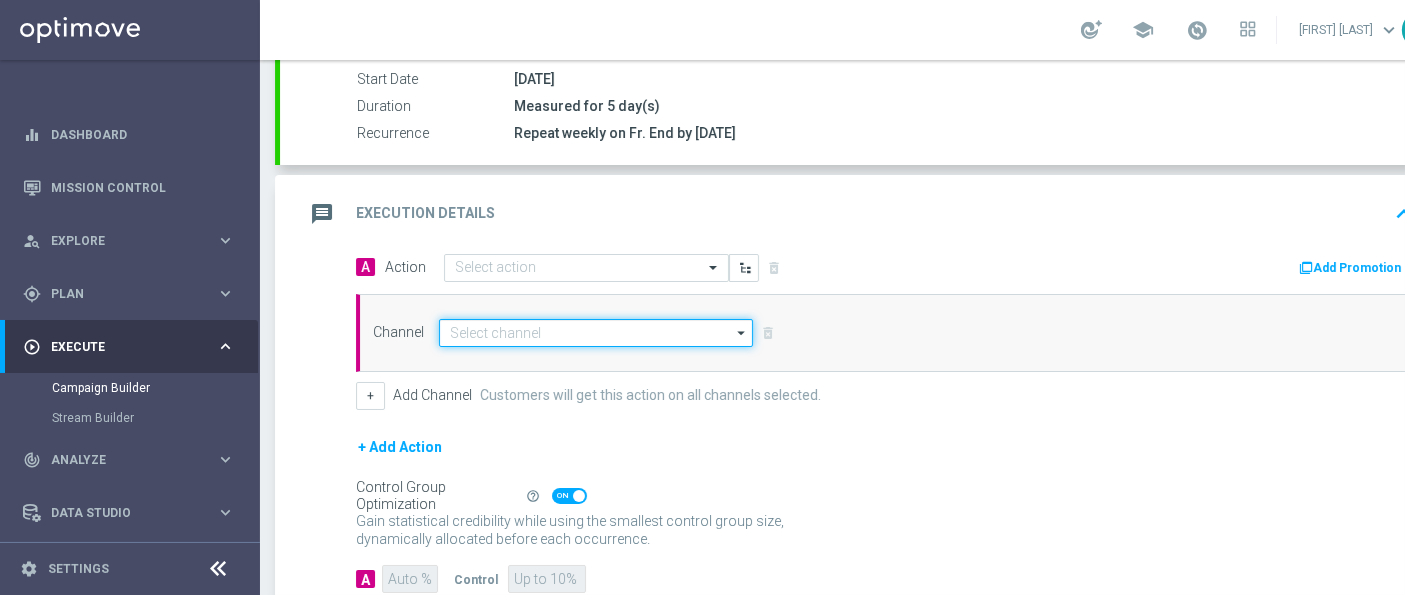 click 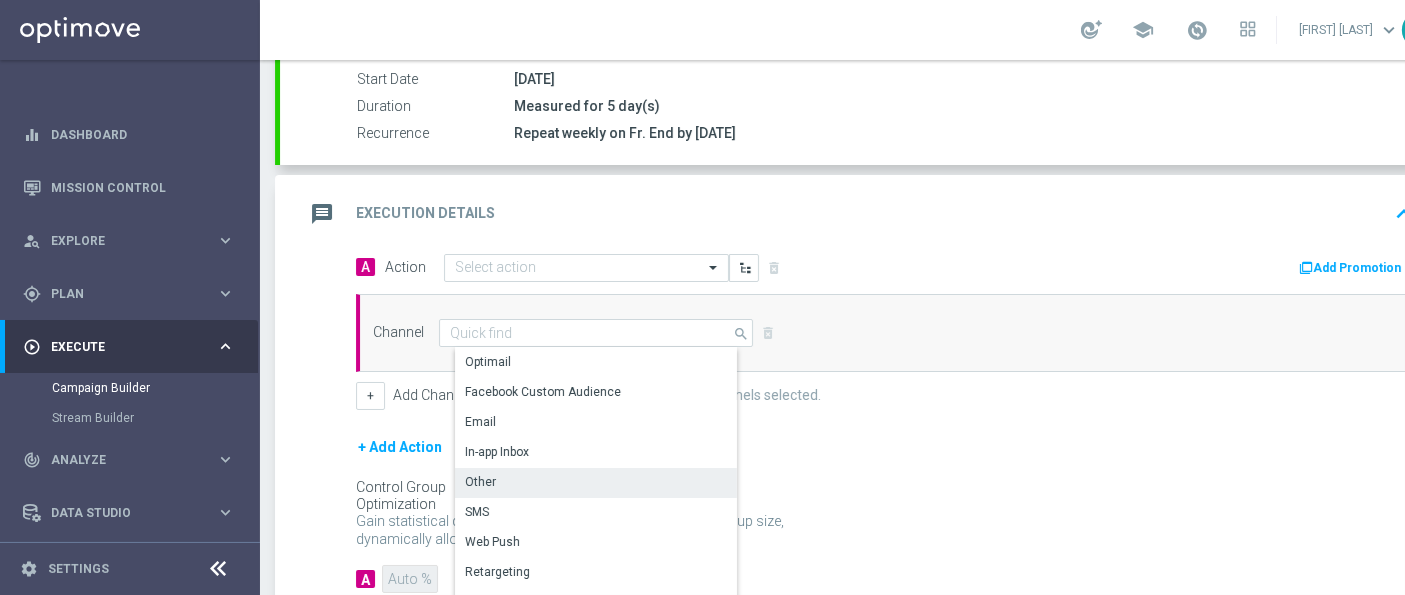 click on "Other" 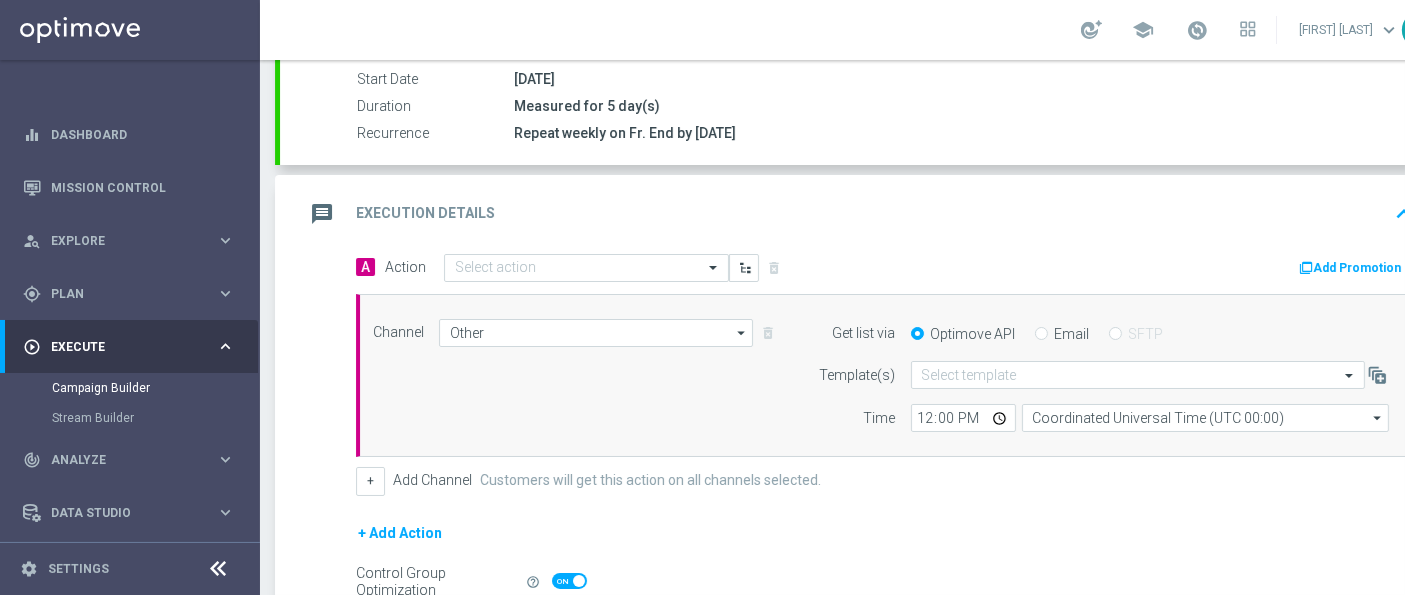click on "Email" at bounding box center (1041, 335) 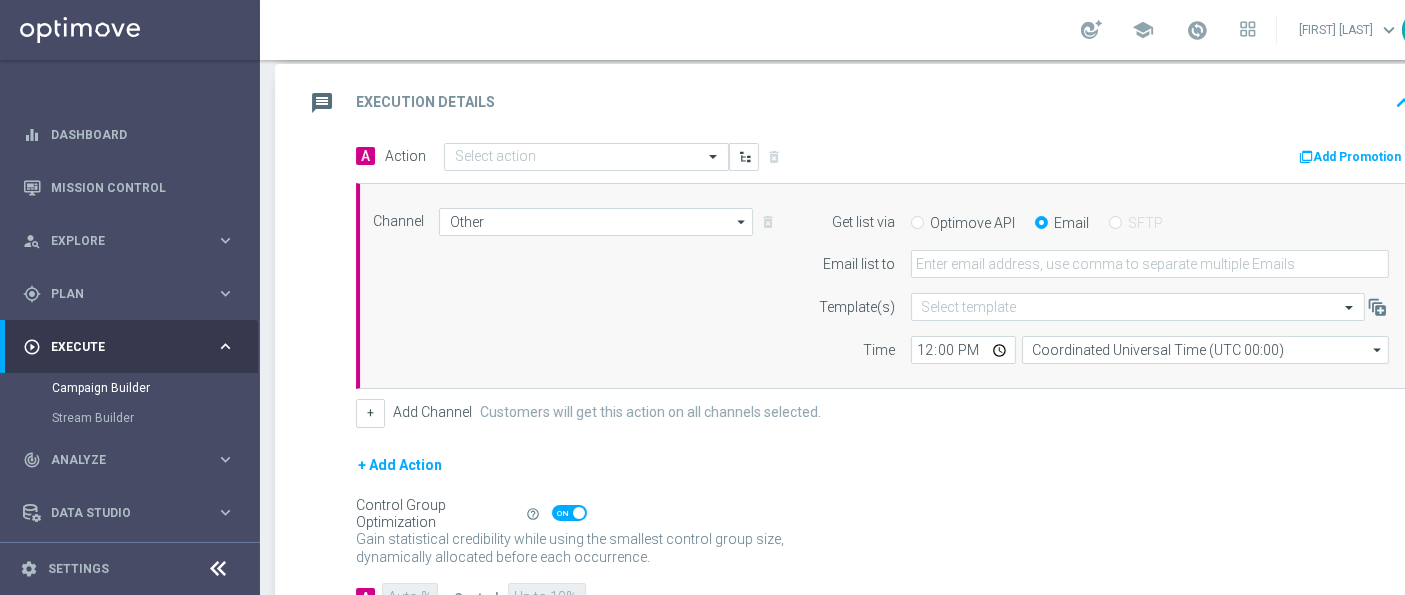 scroll, scrollTop: 558, scrollLeft: 0, axis: vertical 